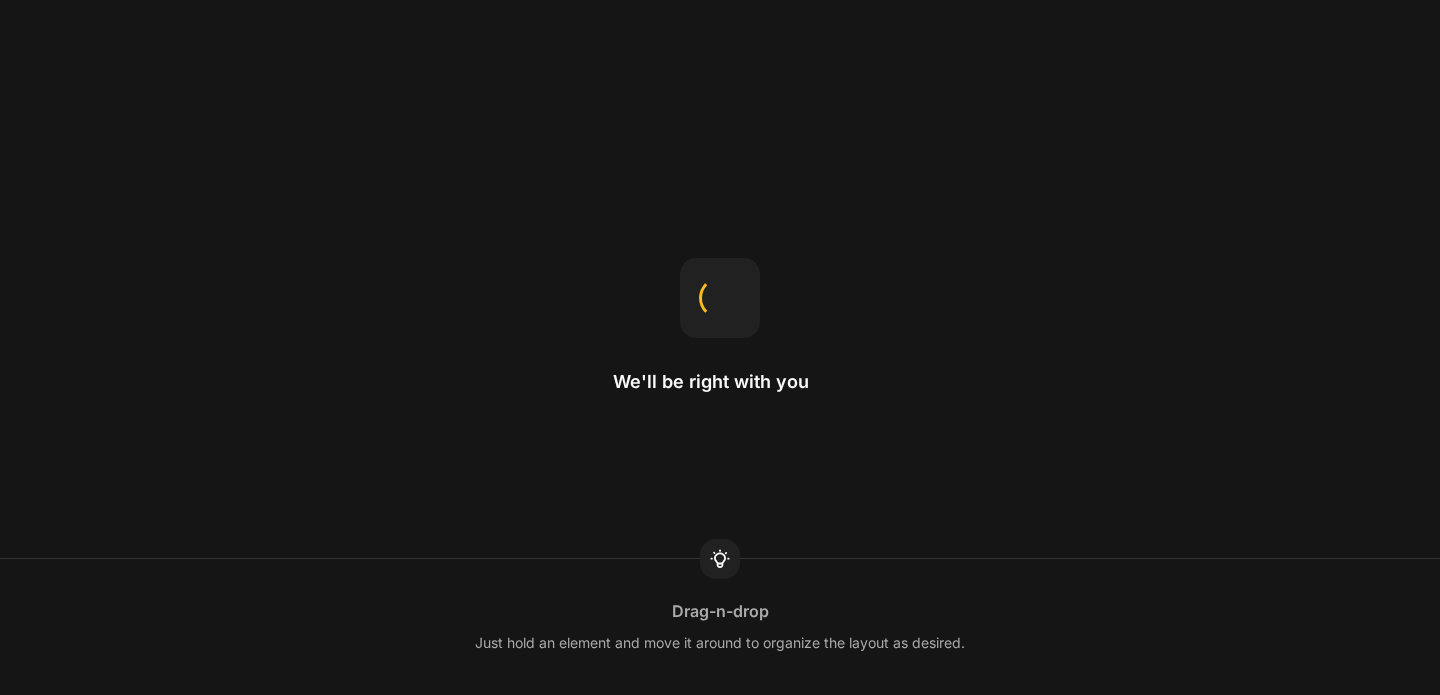 scroll, scrollTop: 0, scrollLeft: 0, axis: both 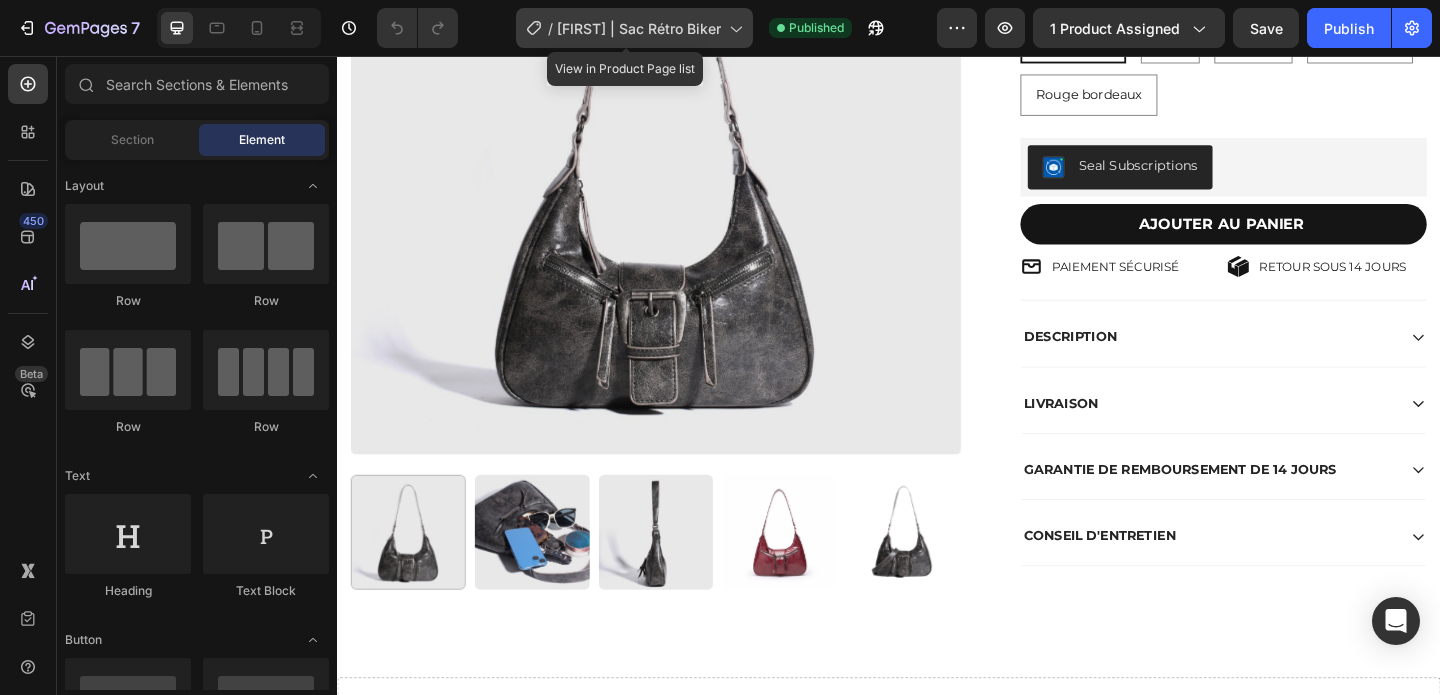 click 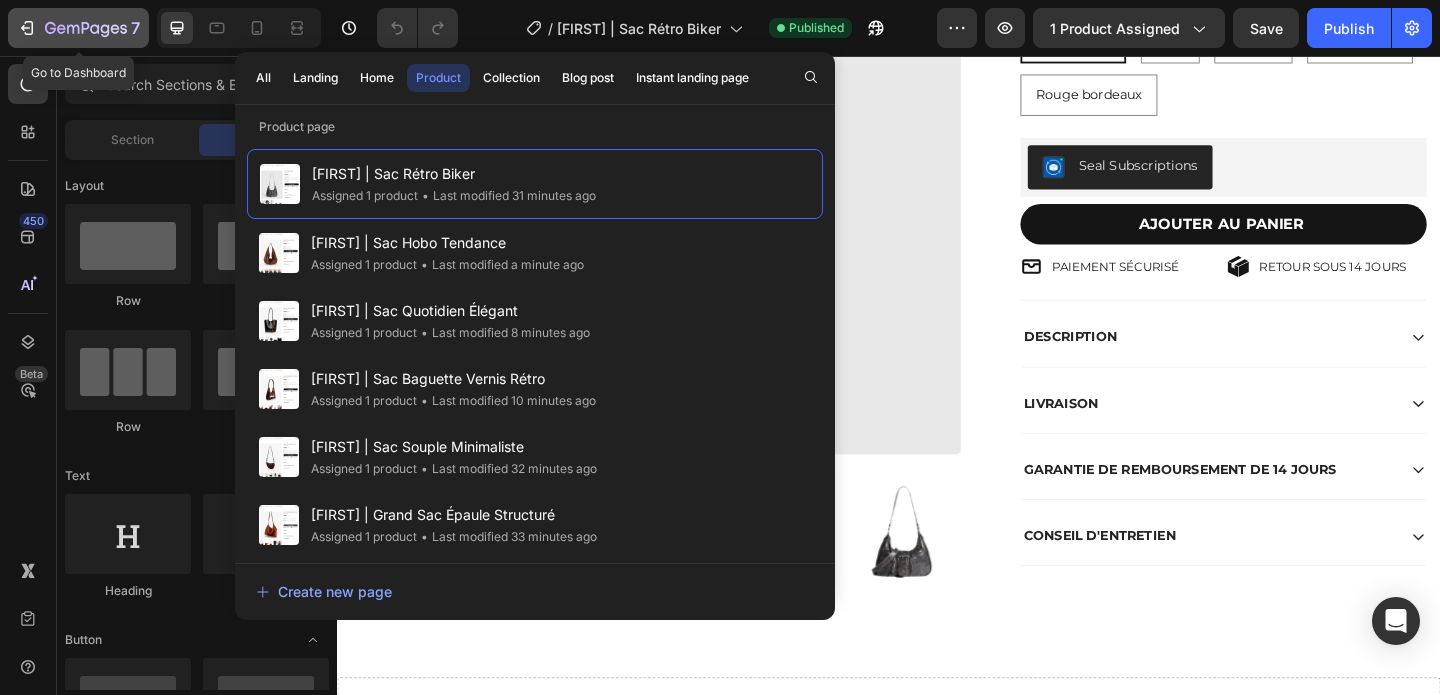 click 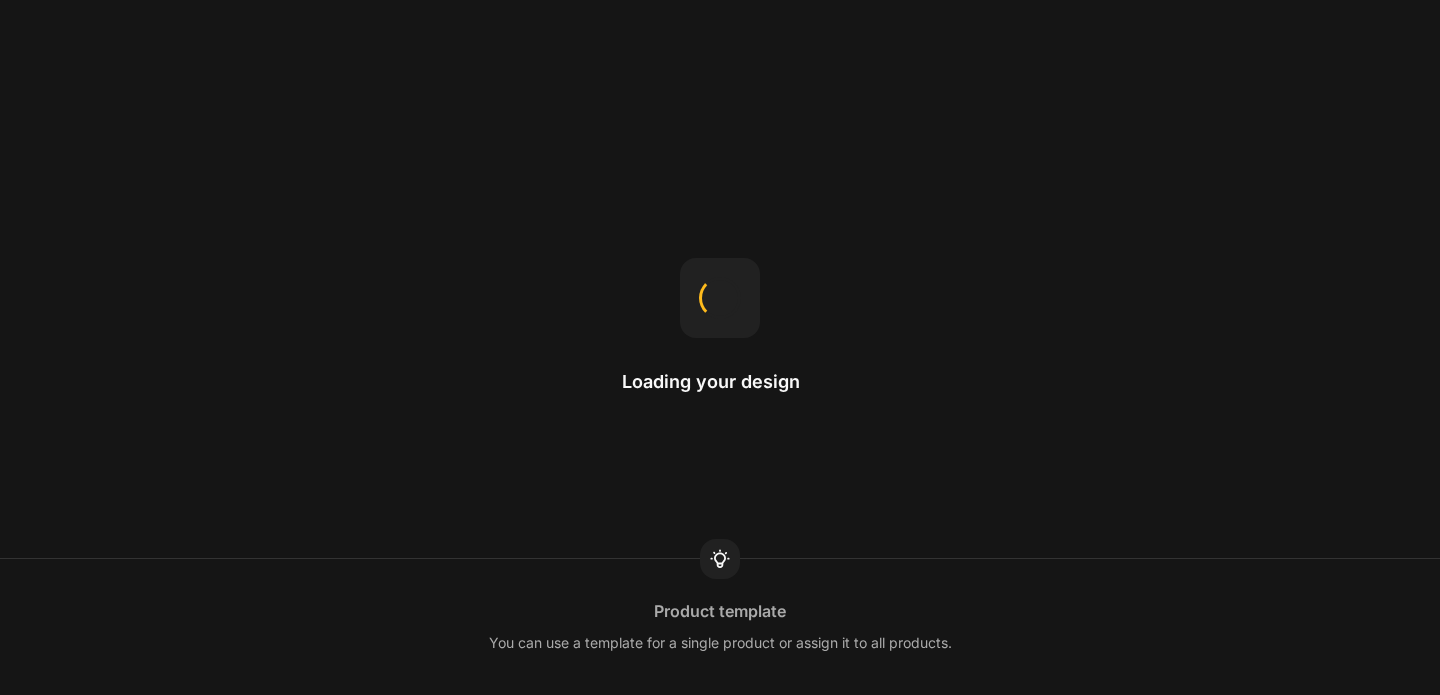 scroll, scrollTop: 0, scrollLeft: 0, axis: both 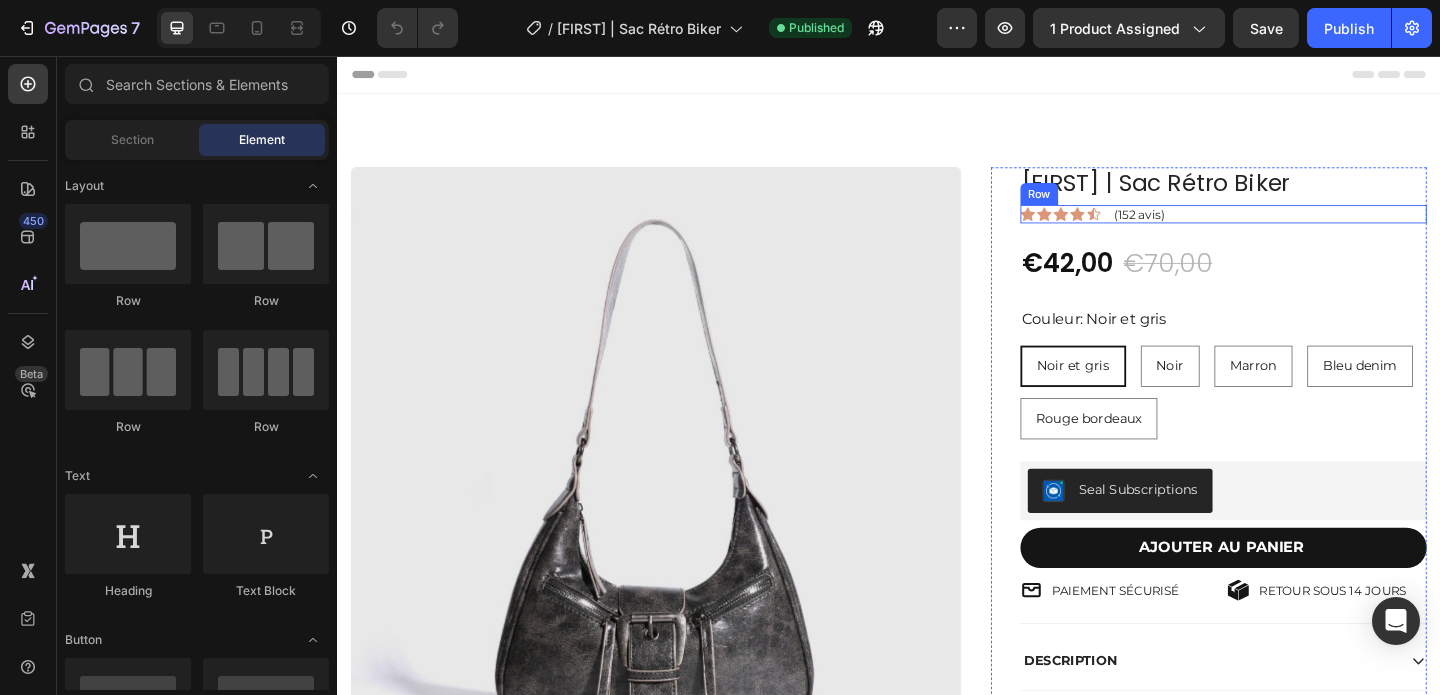 click on "Icon Icon Icon Icon
Icon Icon List (152 avis) Text Block Row" at bounding box center [1301, 228] 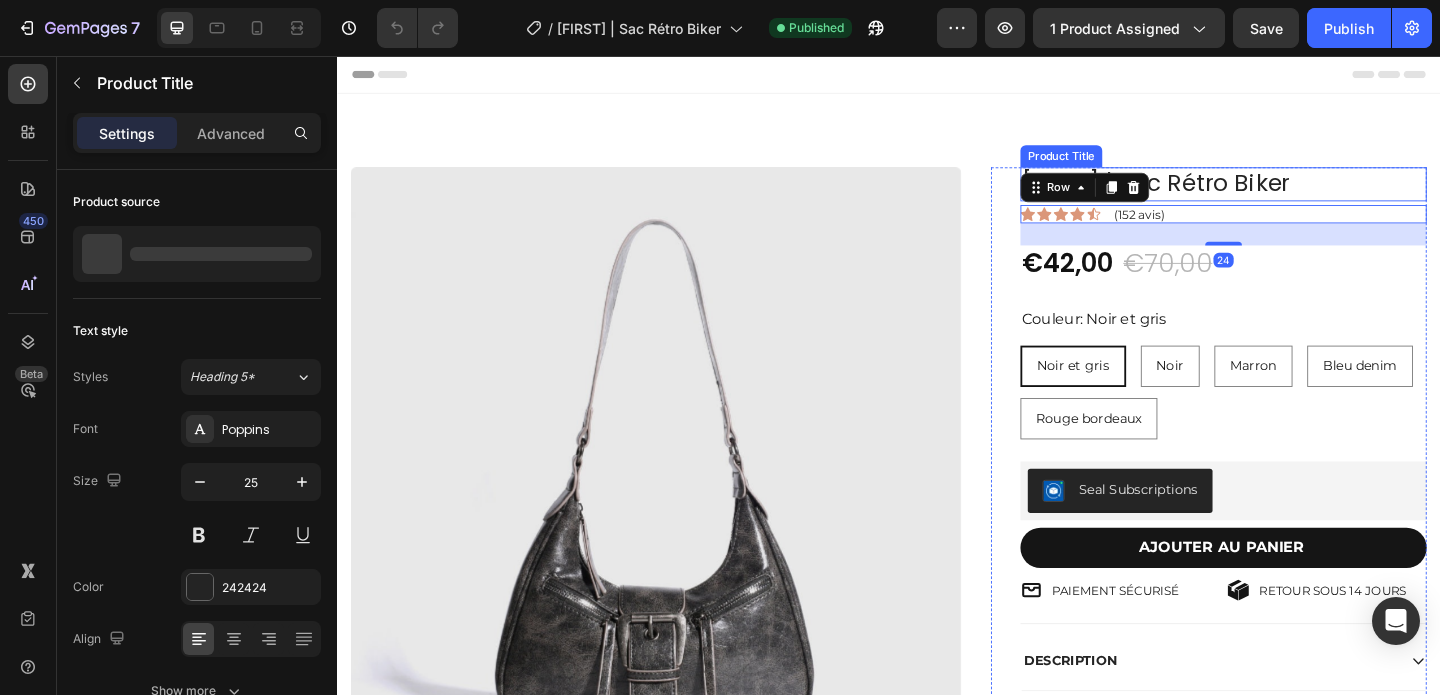 click on "[FIRST] | Sac Rétro Biker" at bounding box center [1301, 195] 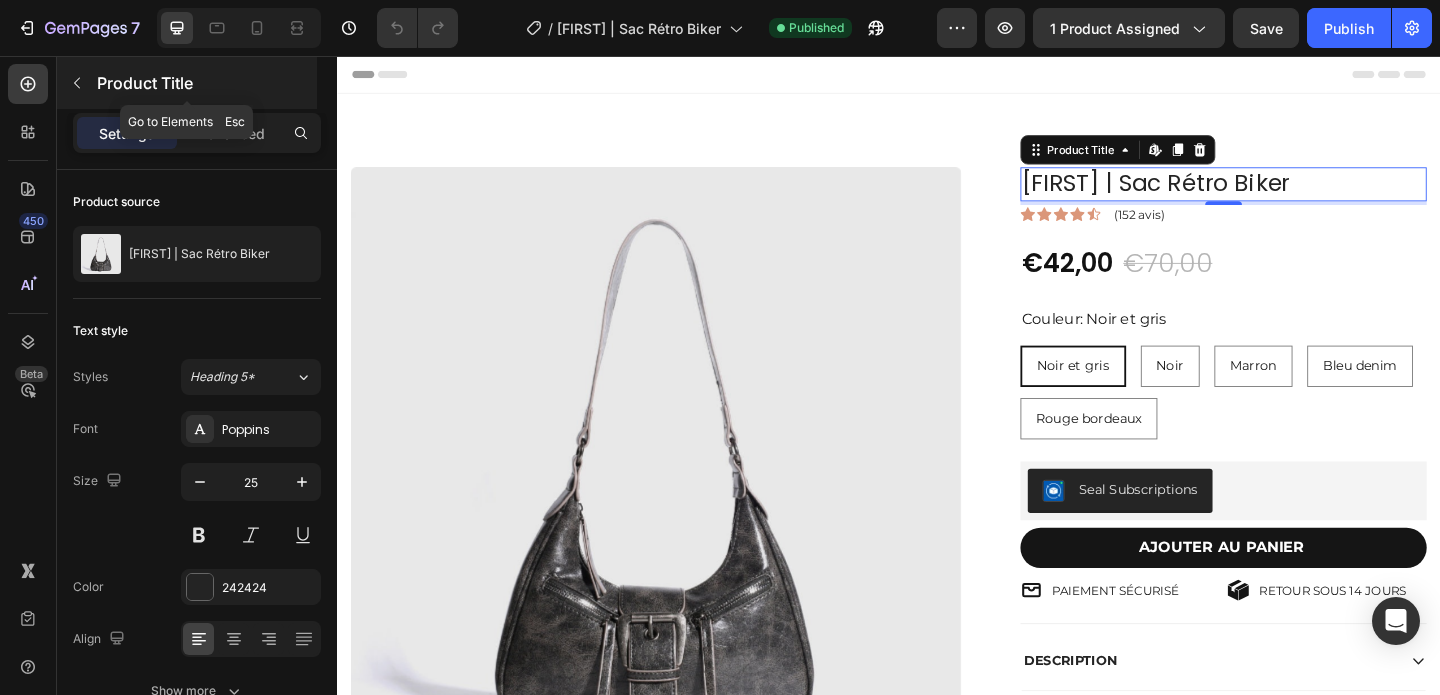 click 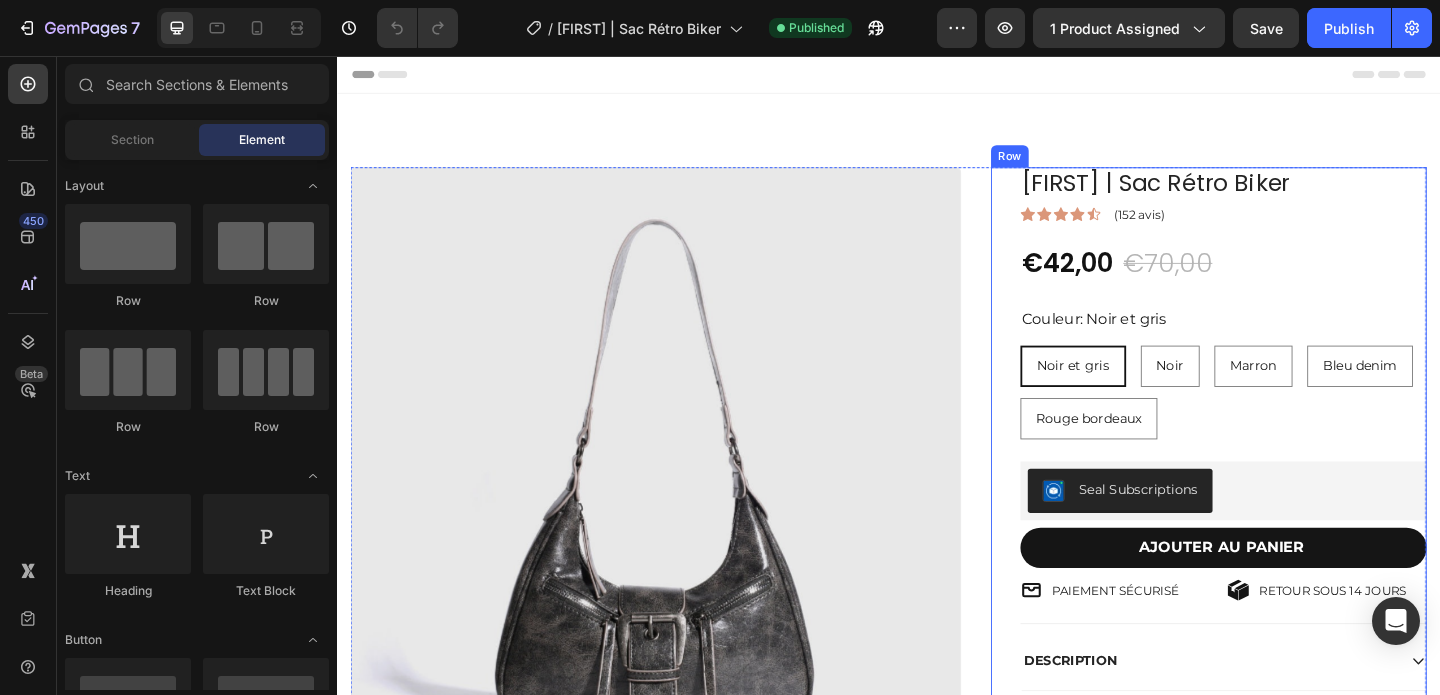 click on "[FIRST] | Sac Rétro Biker Product Title Icon Icon Icon Icon
Icon Icon List (152 avis) Text Block Row €42,00 Product Price Product Price €70,00 Product Price Product Price -40% Product Badge Row Couleur: Noir et gris Noir et gris Noir et gris     Noir et gris Noir Noir     Noir Marron Marron     Marron Bleu denim Bleu denim     Bleu denim Rouge bordeaux Rouge bordeaux     Rouge bordeaux Product Variants & Swatches Seal Subscriptions Seal Subscriptions AJOUTER AU PANIER Add to Cart
PAIEMENT SÉCURISÉ Item List
RETOUR SOUS 14 JOURS Item List Row
DESCRIPTION
LIVRAISON
GARANTIE DE REMBOURSEMENT DE 14 JOURS
CONSEIL D'ENTRETIEN Accordion Row" at bounding box center [1285, 576] 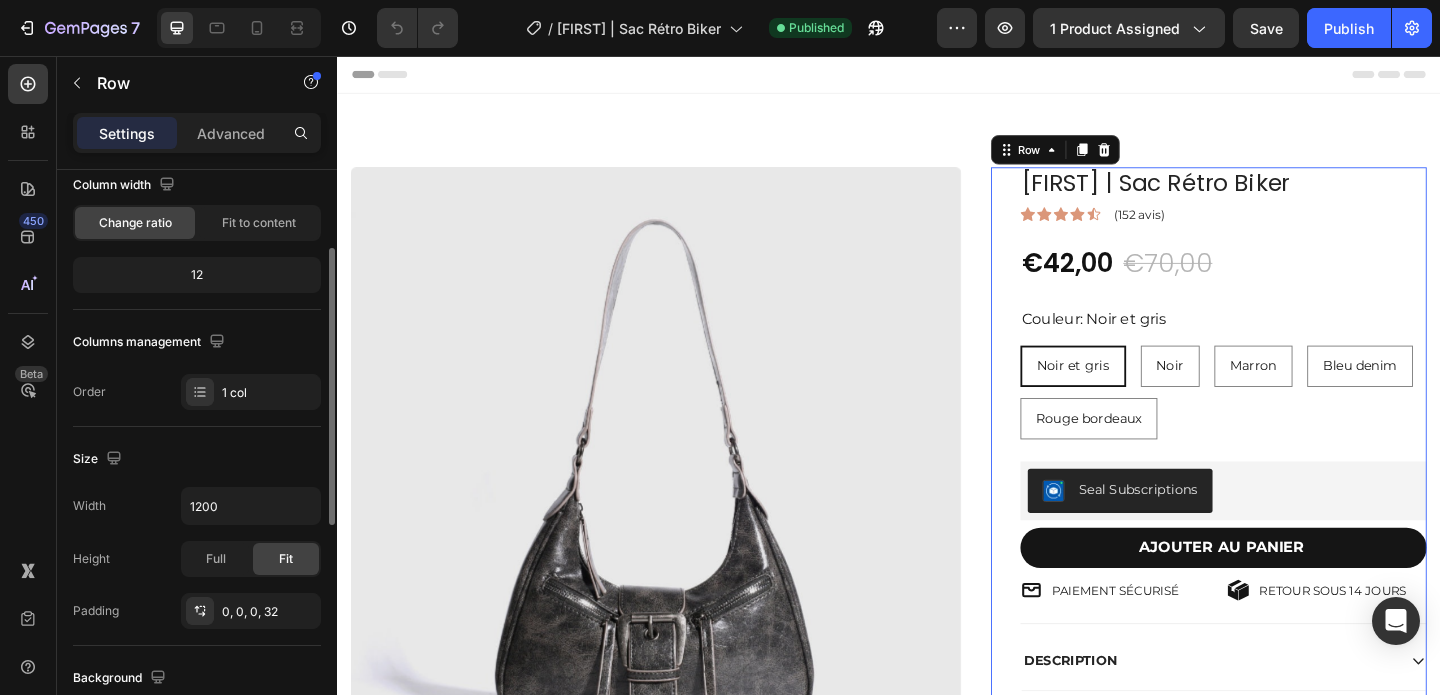 scroll, scrollTop: 171, scrollLeft: 0, axis: vertical 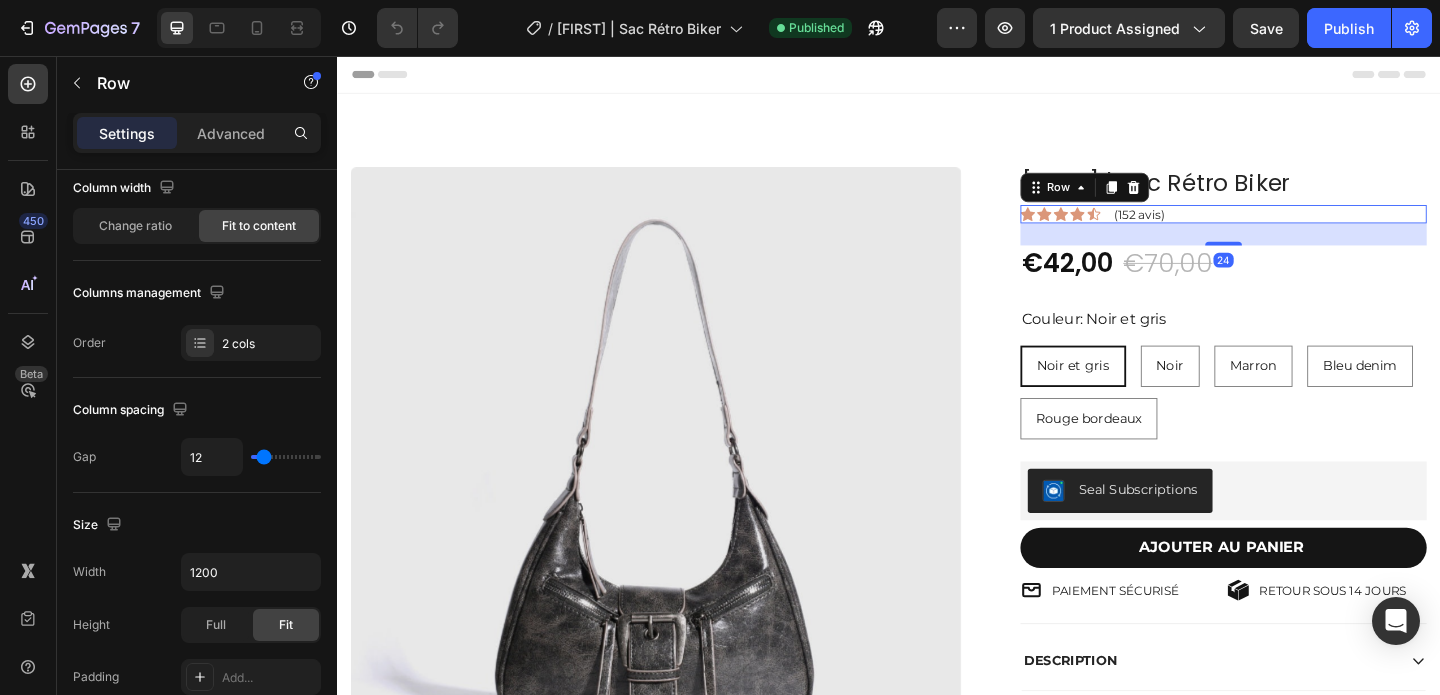 click on "Icon Icon Icon Icon
Icon Icon List (152 avis) Text Block Row   24" at bounding box center (1301, 228) 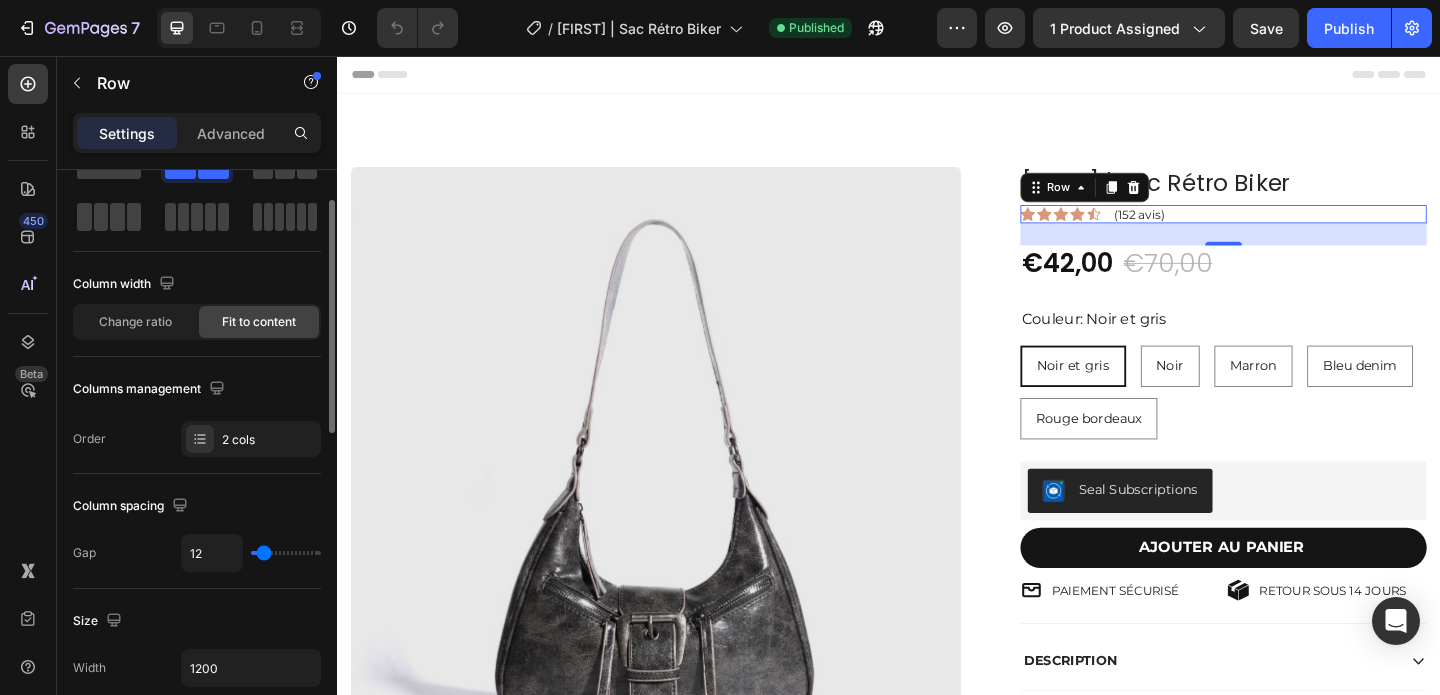 scroll, scrollTop: 0, scrollLeft: 0, axis: both 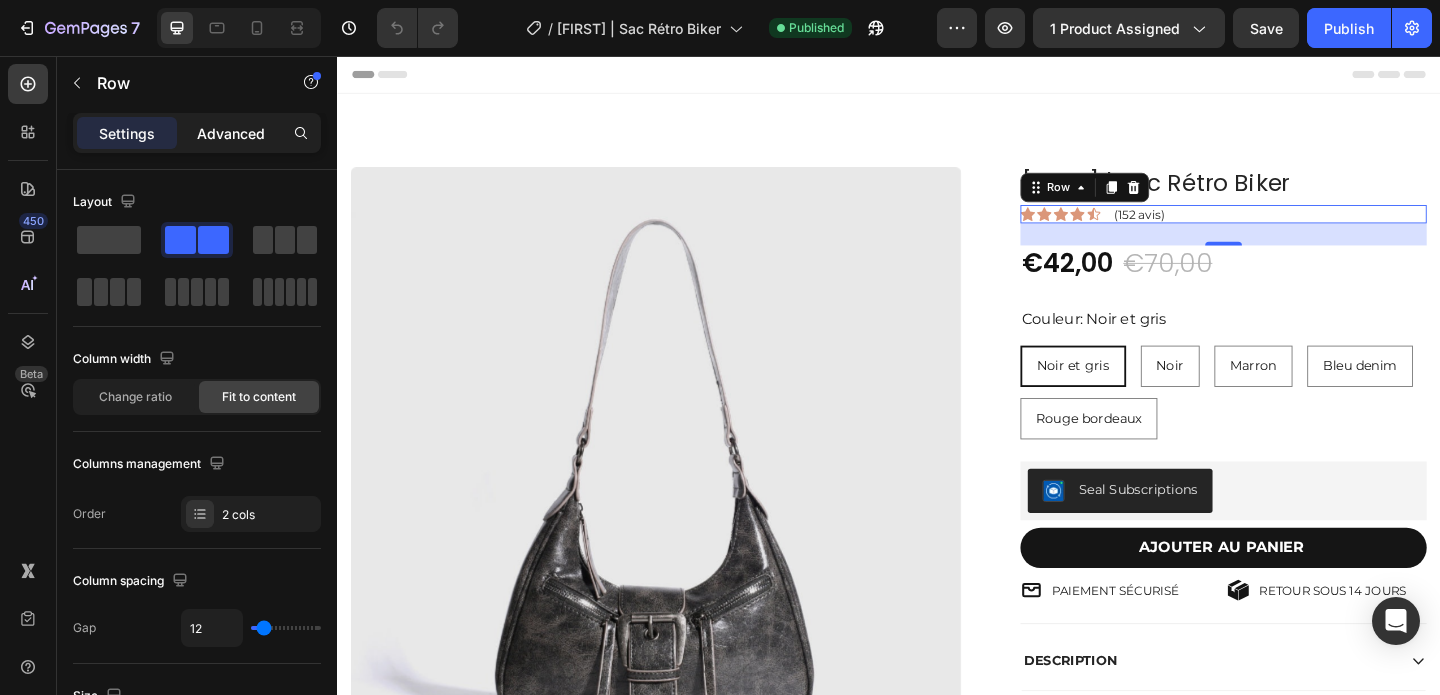 click on "Advanced" at bounding box center [231, 133] 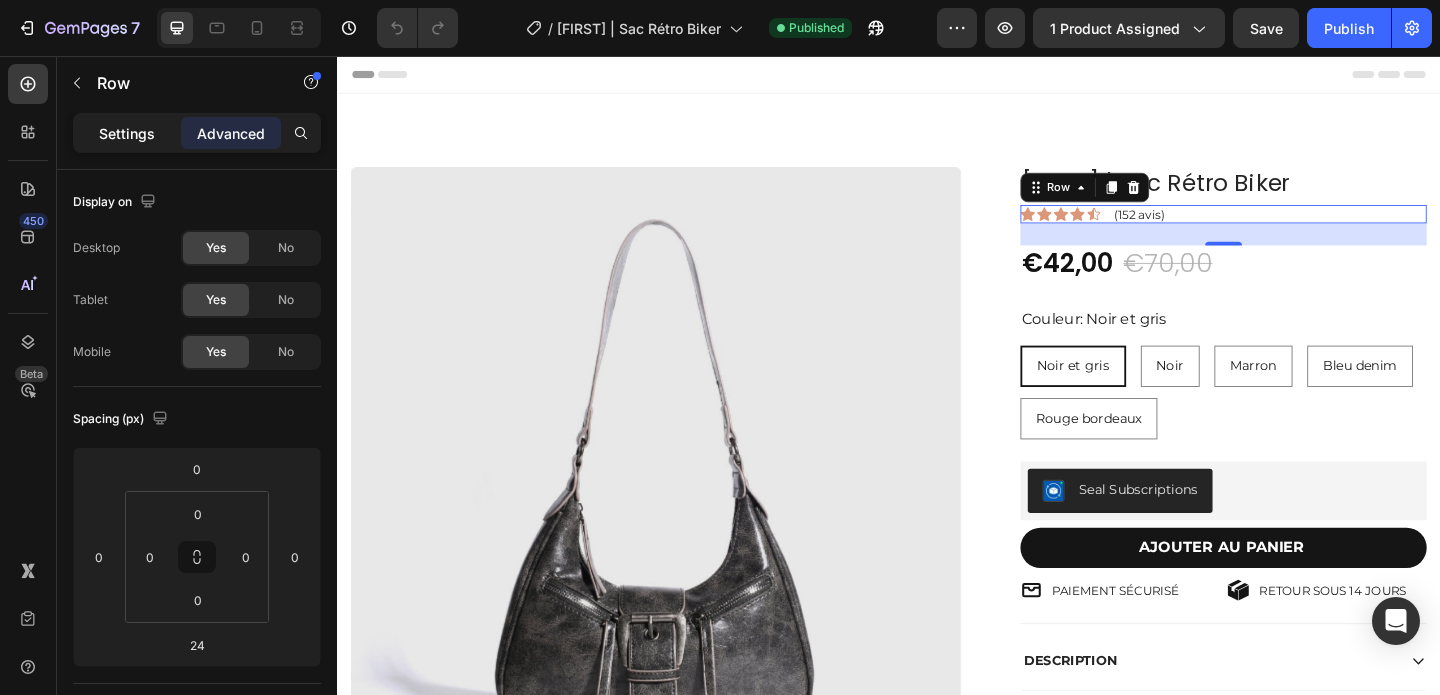 click on "Settings" at bounding box center (127, 133) 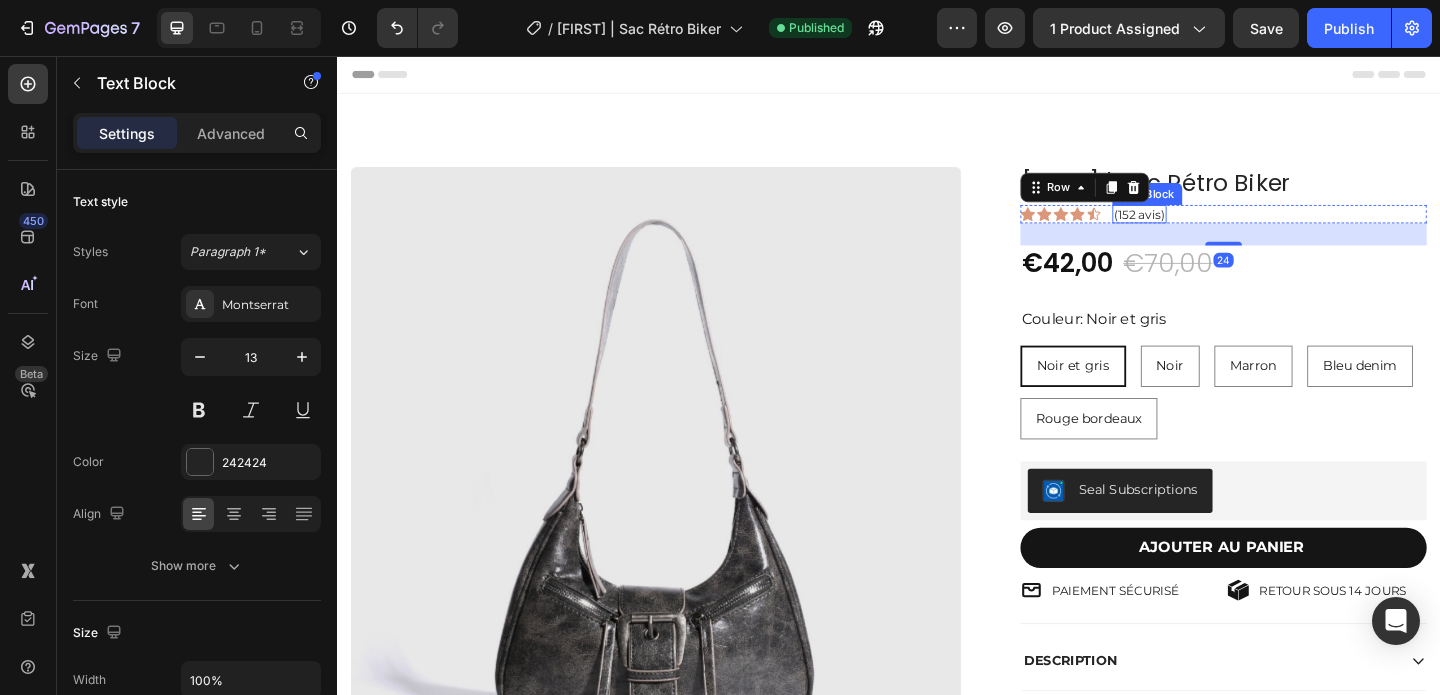 click on "(152 avis)" at bounding box center (1209, 228) 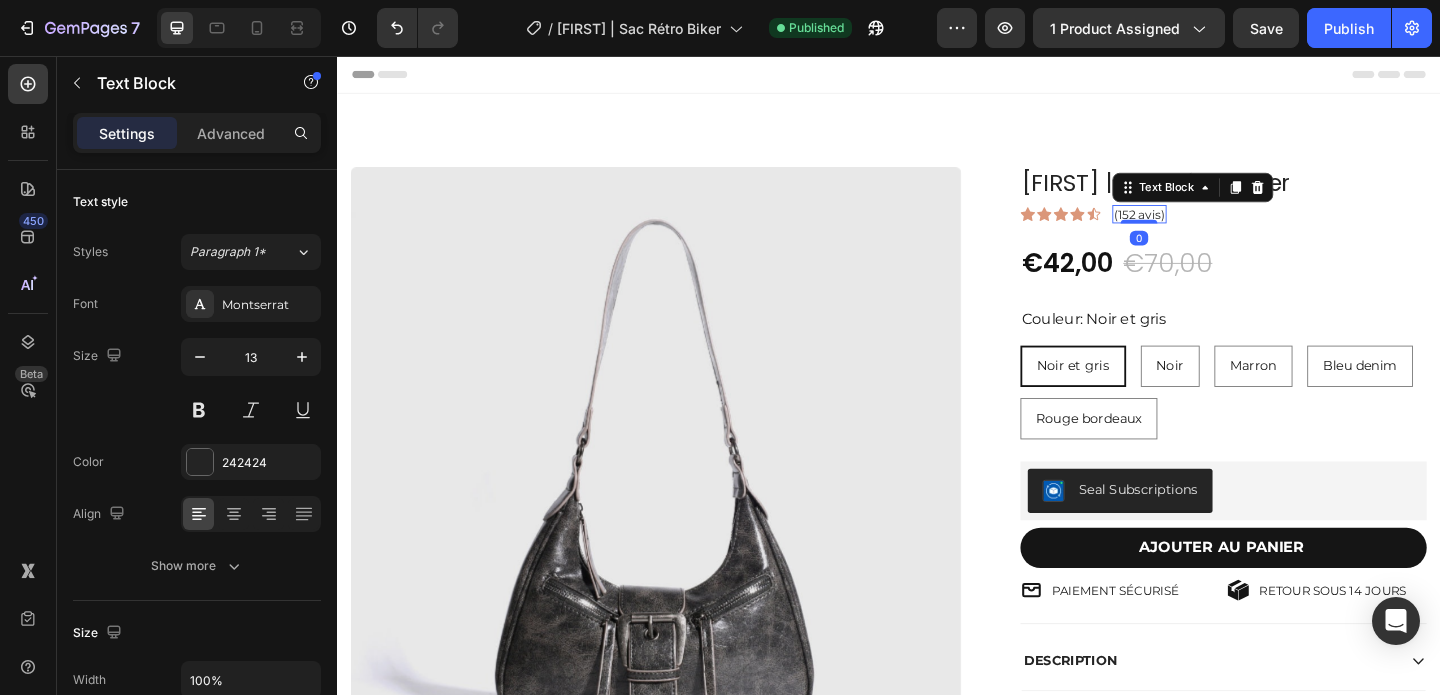 click on "(152 avis)" at bounding box center [1209, 228] 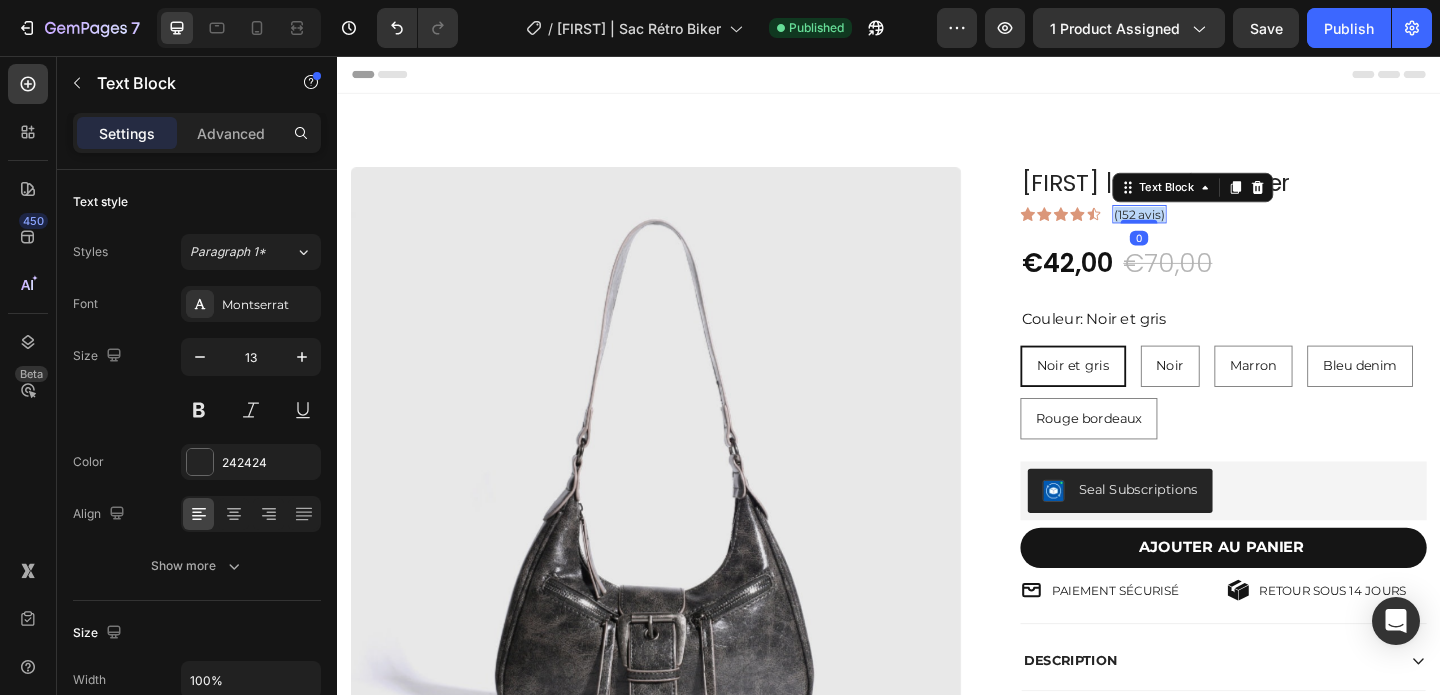 click on "(152 avis)" at bounding box center [1209, 228] 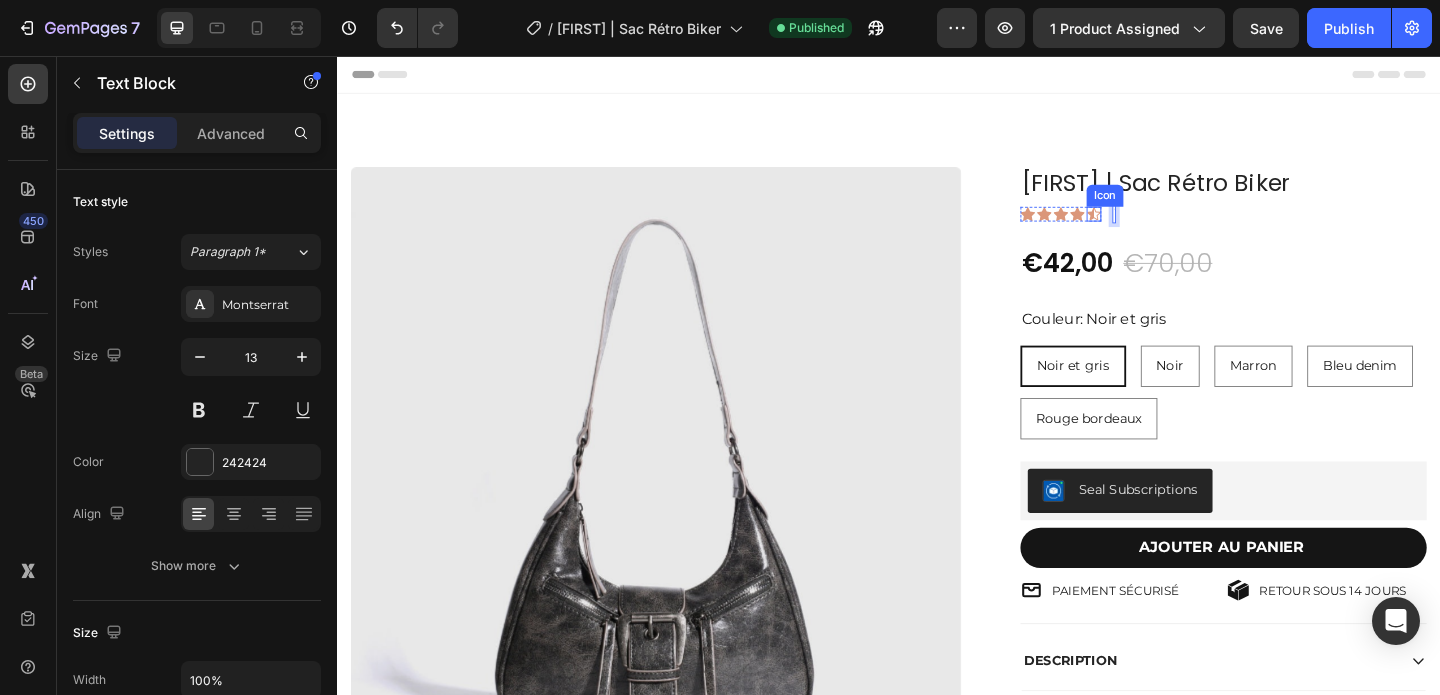 click on "Icon Icon Icon Icon
Icon" at bounding box center [1124, 228] 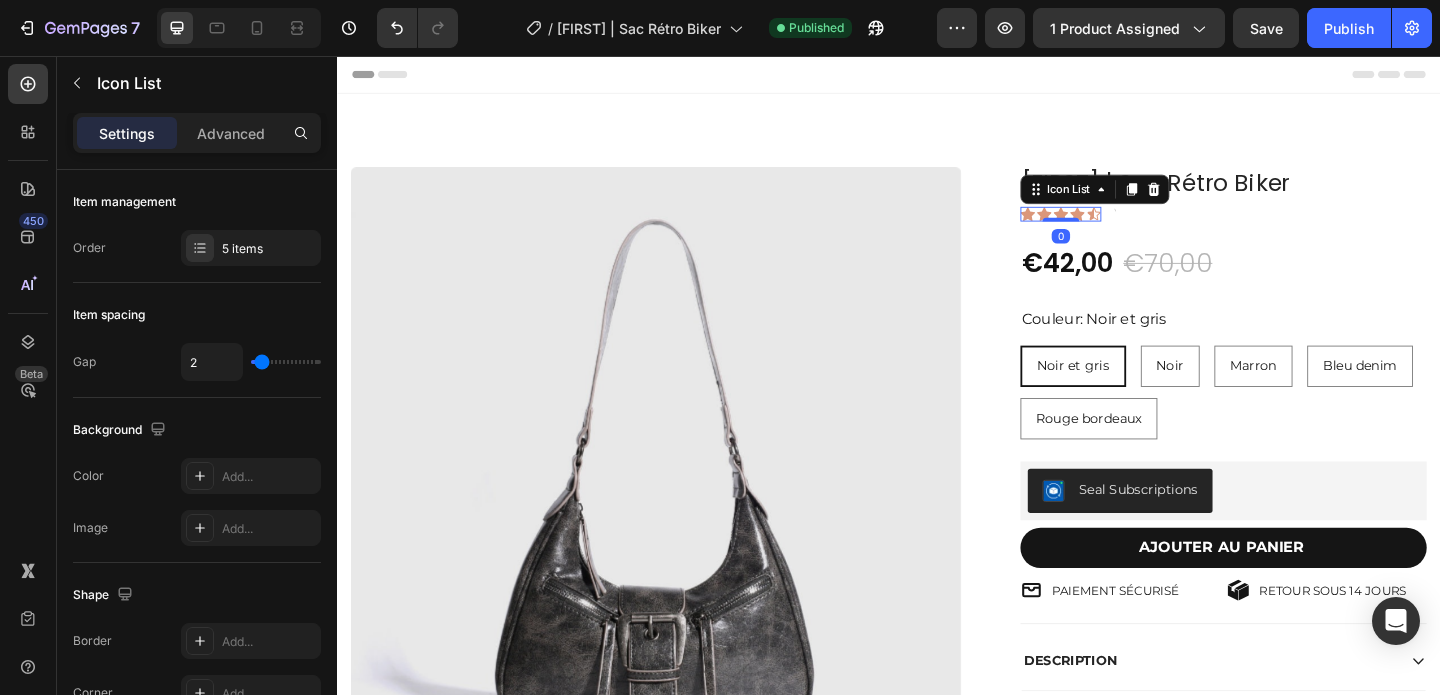click on "Icon Icon Icon Icon
Icon" at bounding box center (1124, 228) 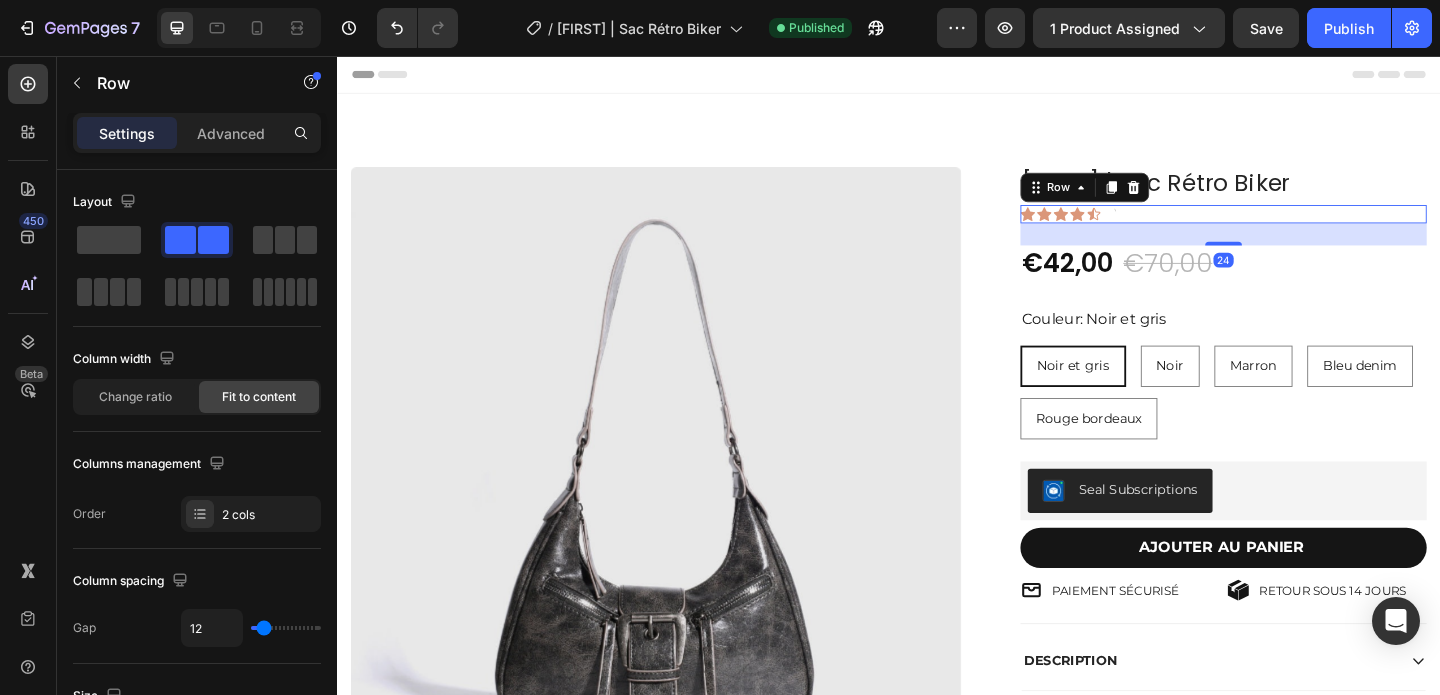 click on "Icon Icon Icon Icon
Icon Icon List Text Block Row   24" at bounding box center (1301, 228) 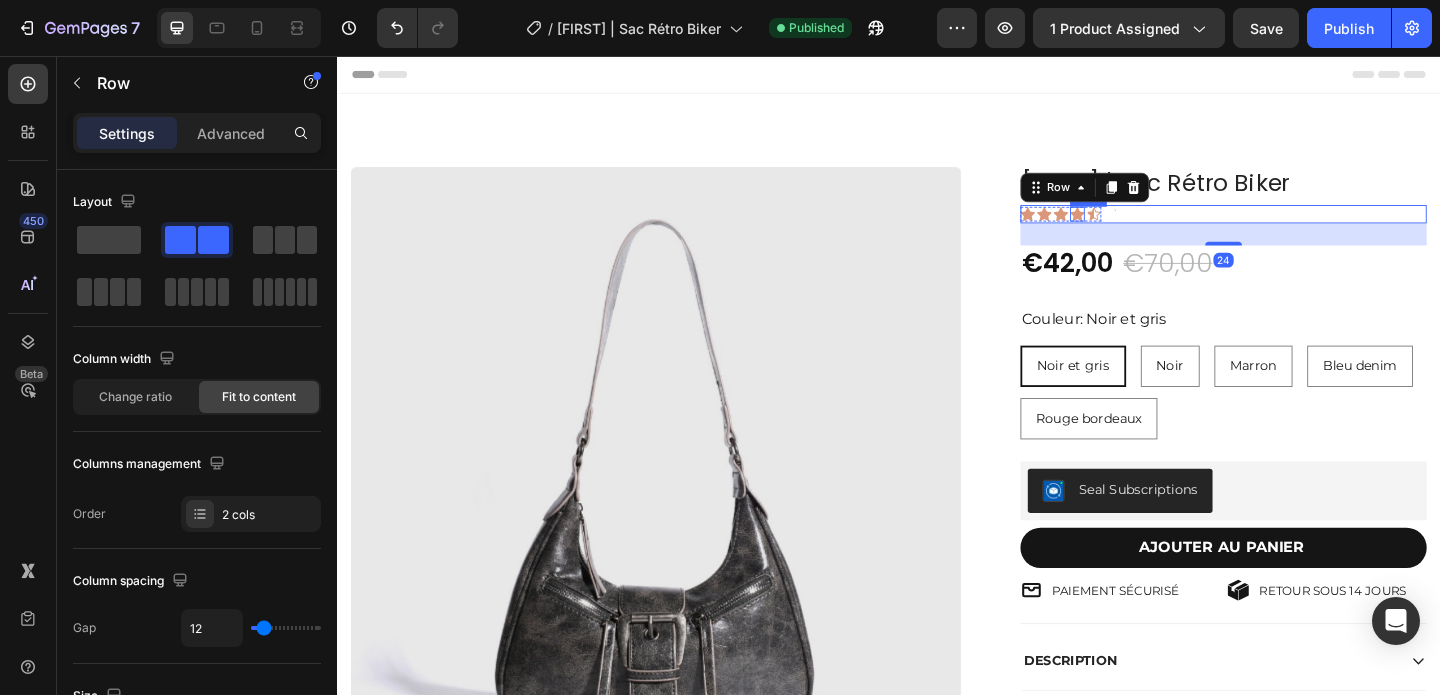click 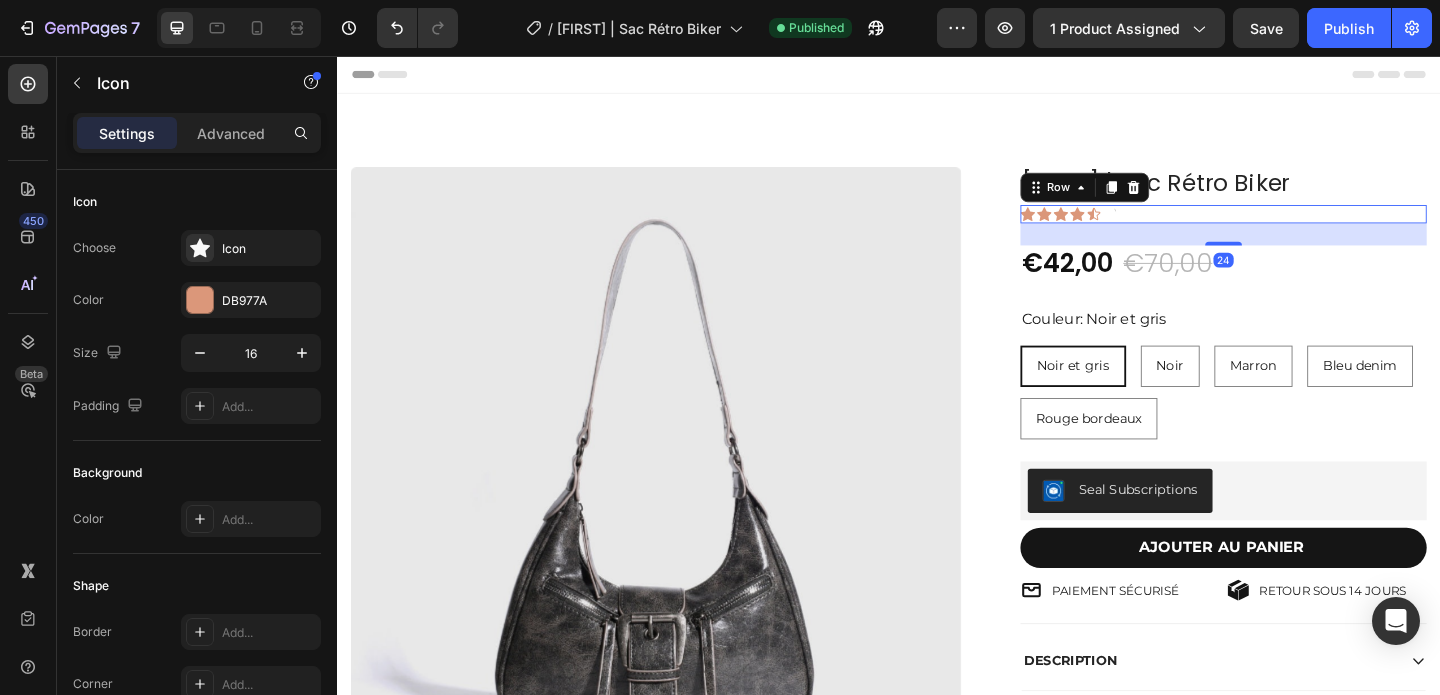 click on "Icon Icon Icon Icon
Icon Icon List Text Block Row   24" at bounding box center (1301, 228) 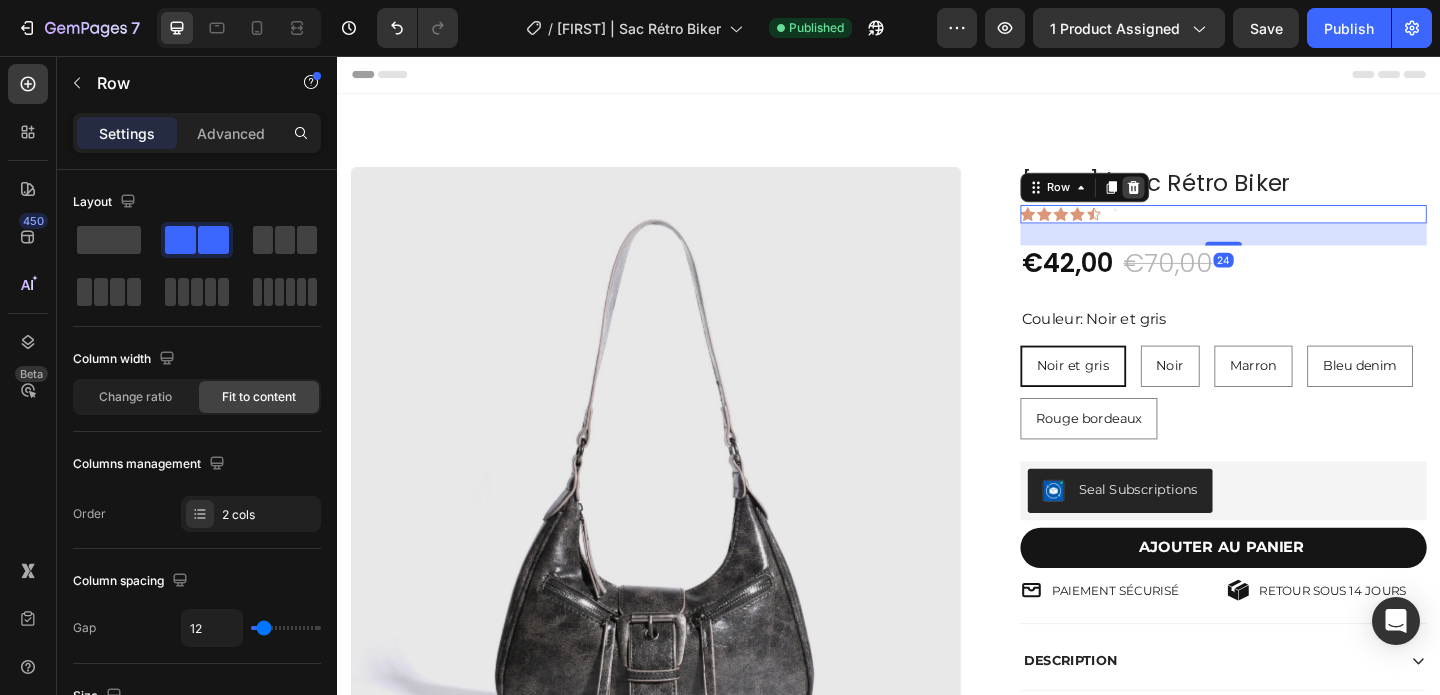 click 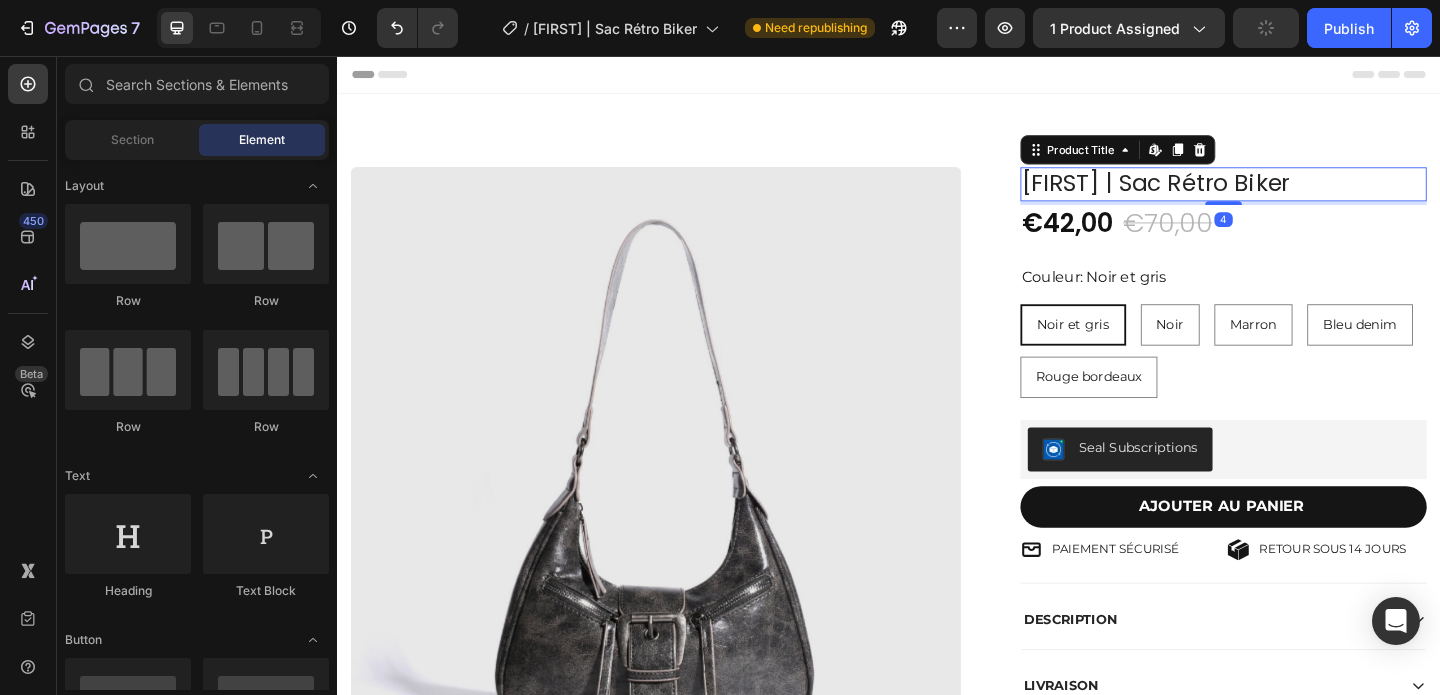 click on "[FIRST] | Sac Rétro Biker" at bounding box center (1301, 195) 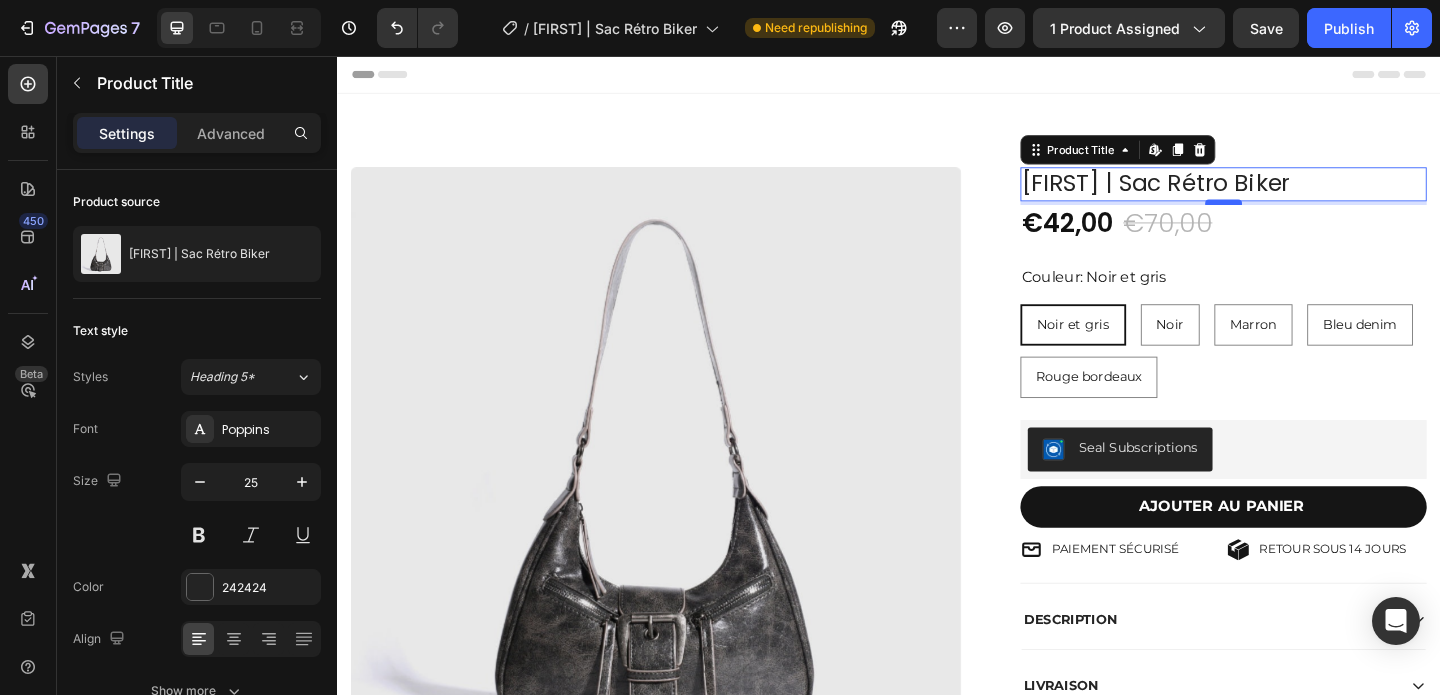 click at bounding box center [1301, 215] 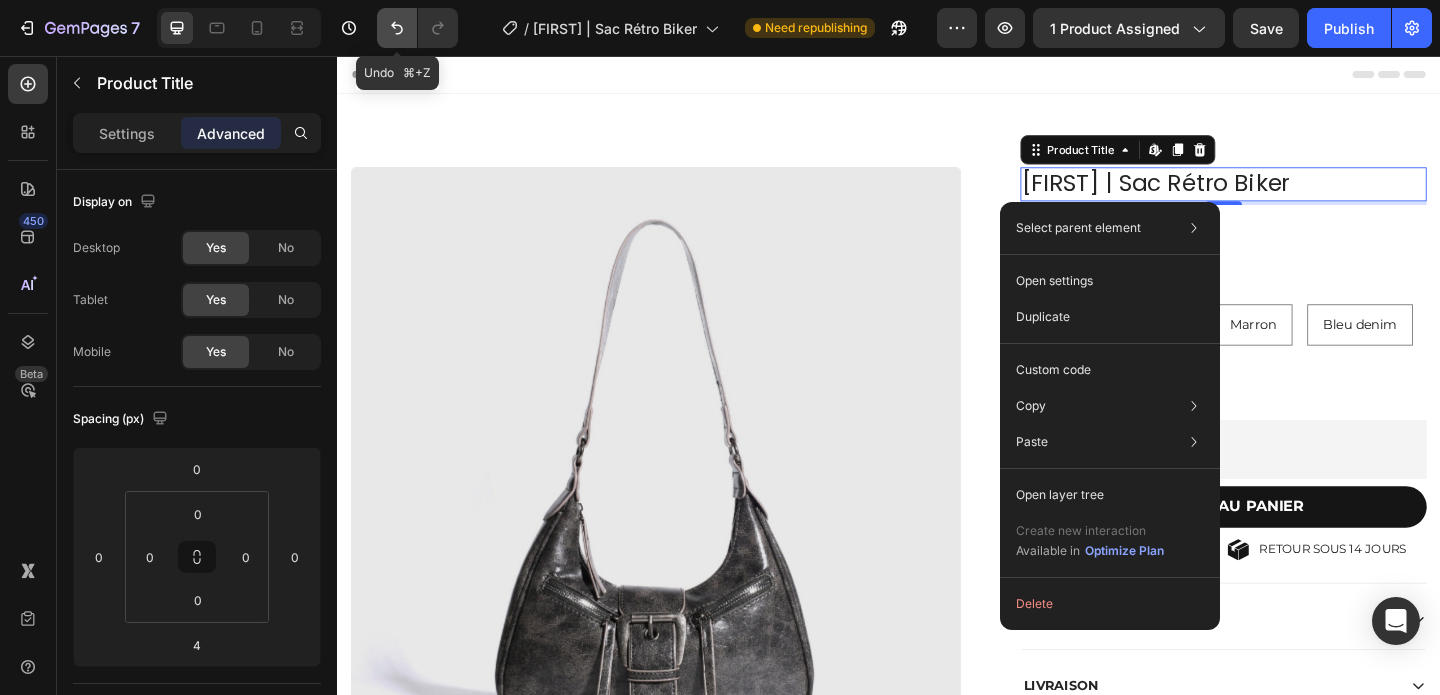 click 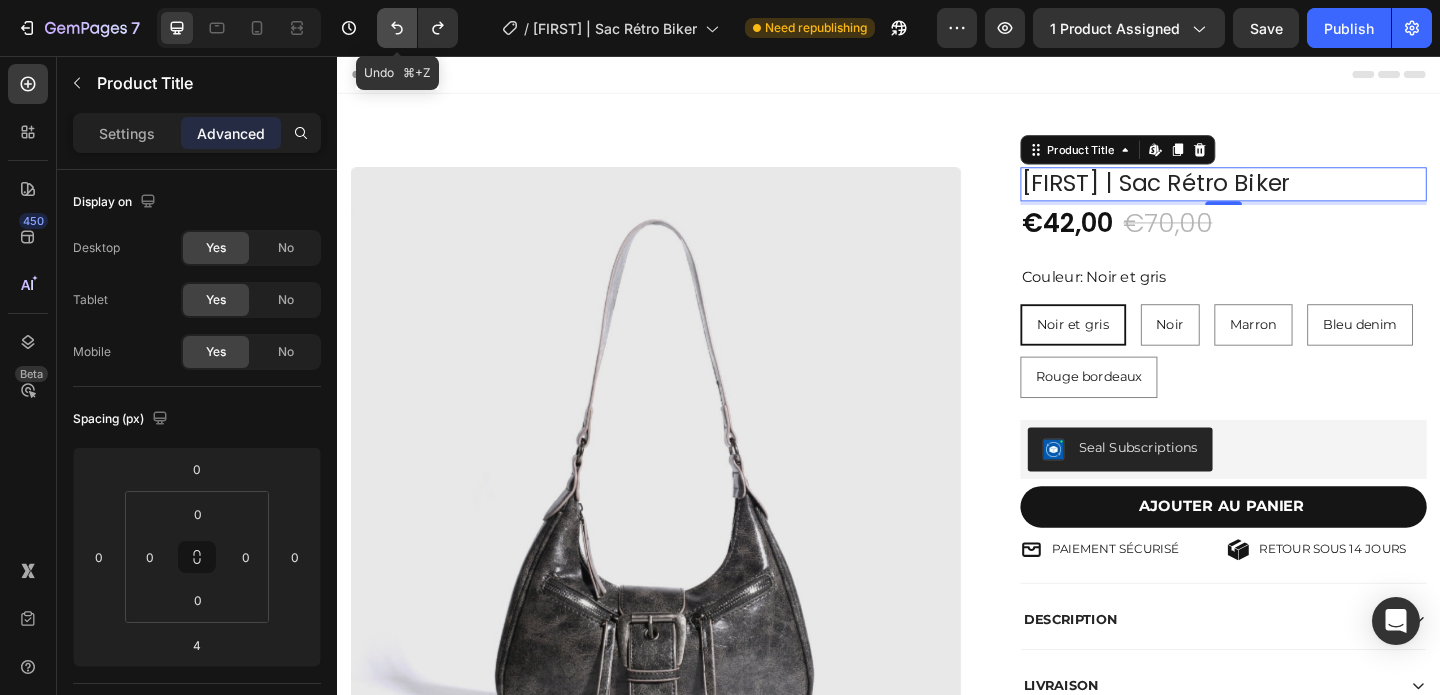 click 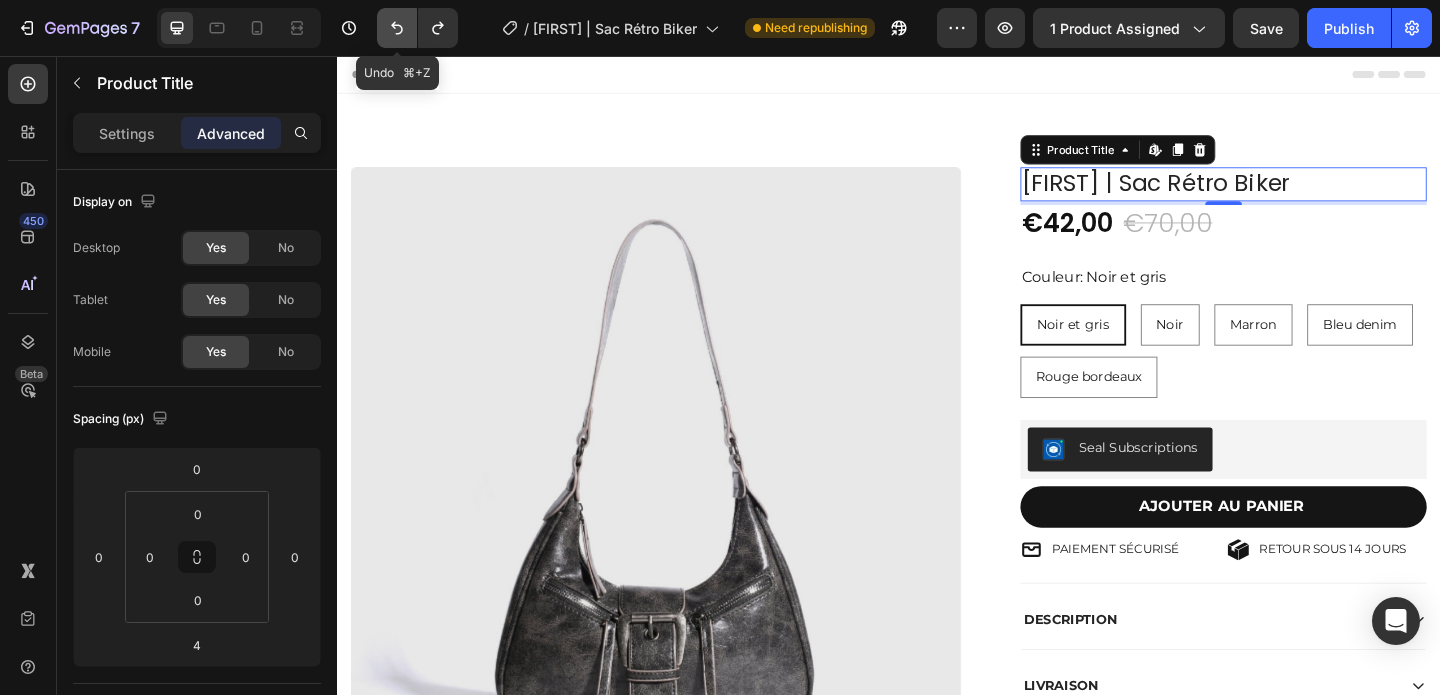 click 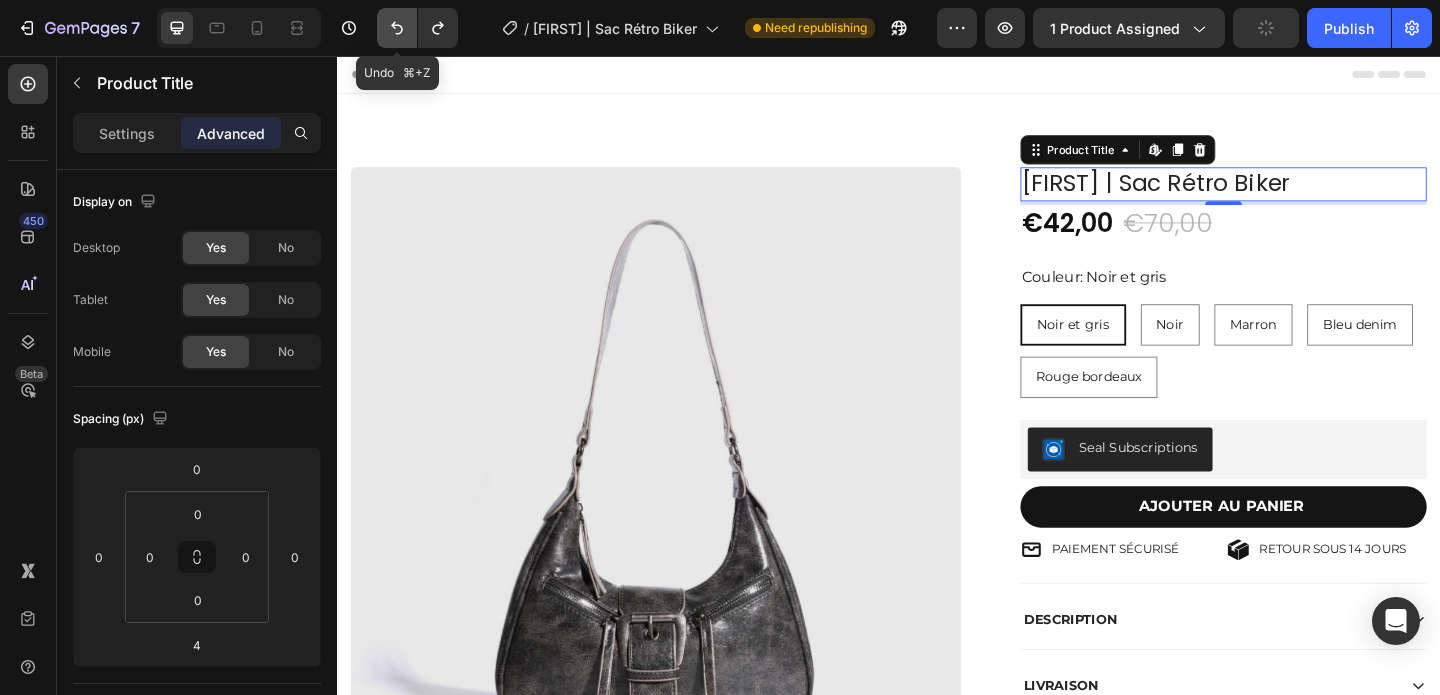 click 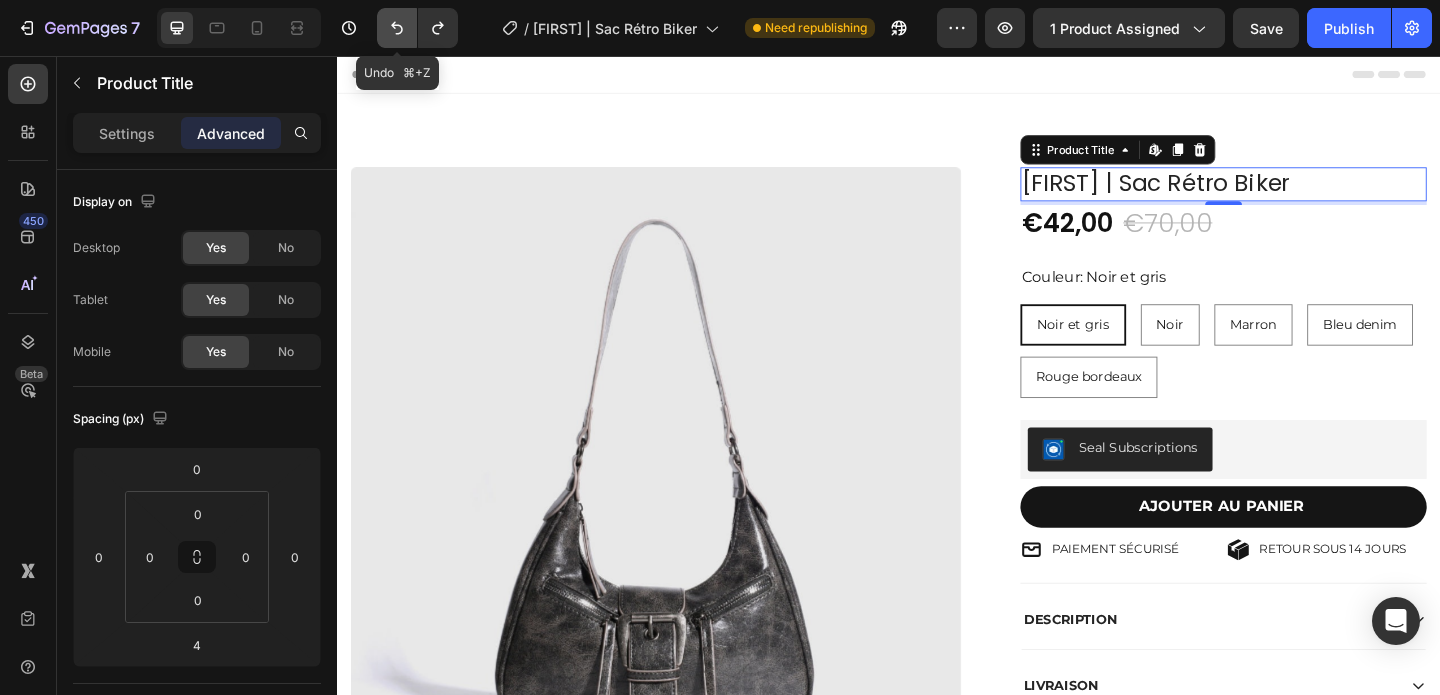 click 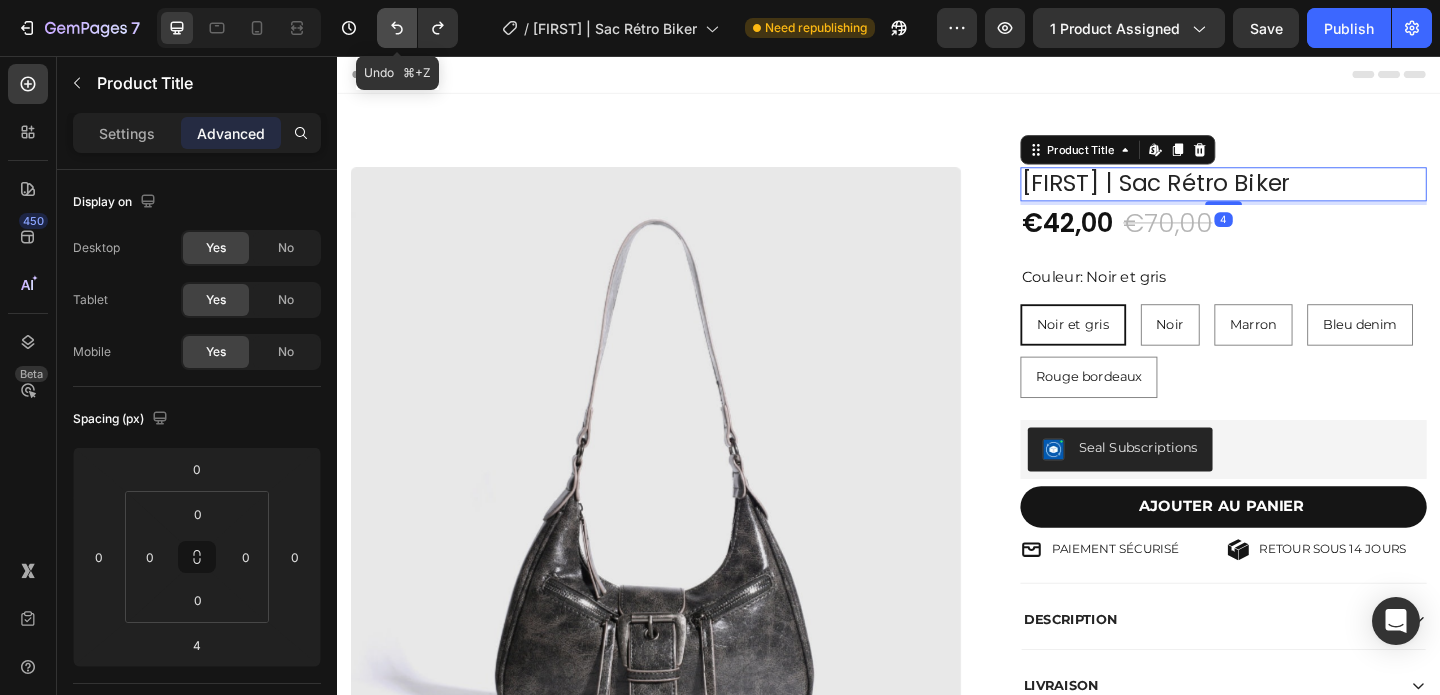 click 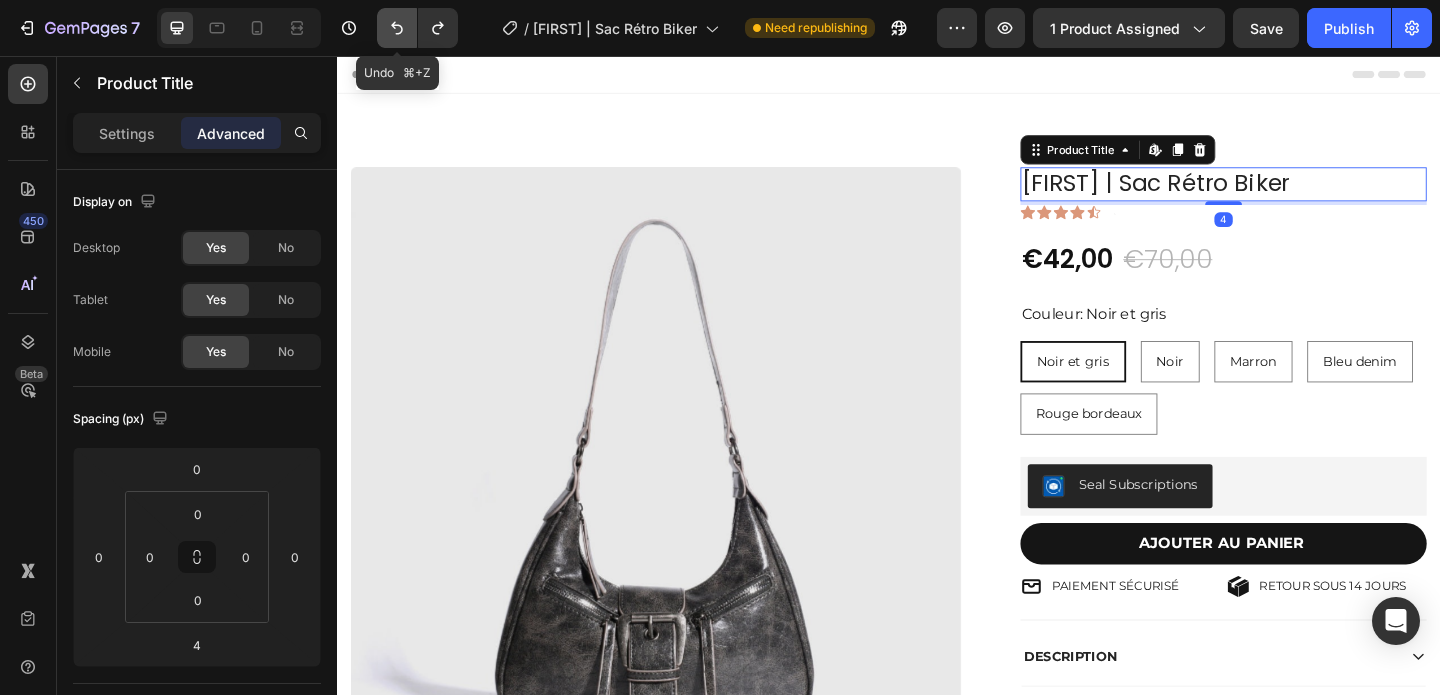 click 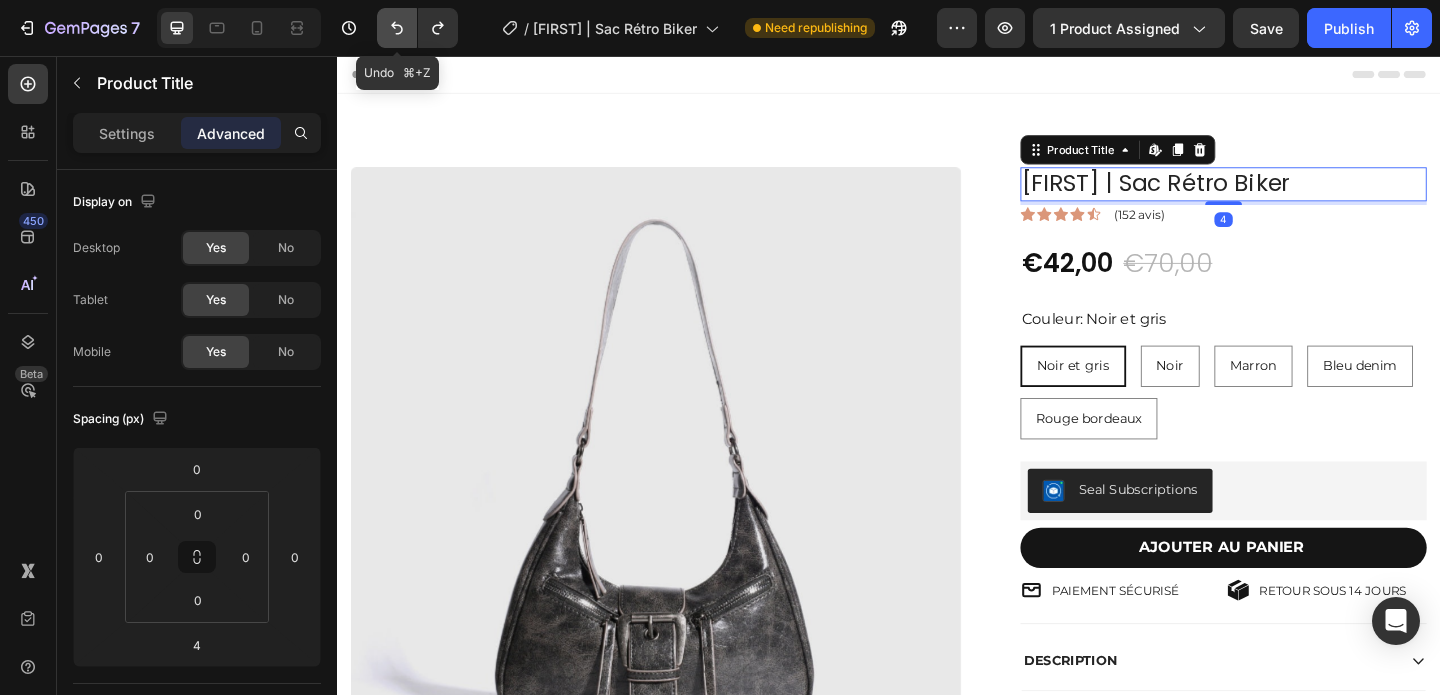 click 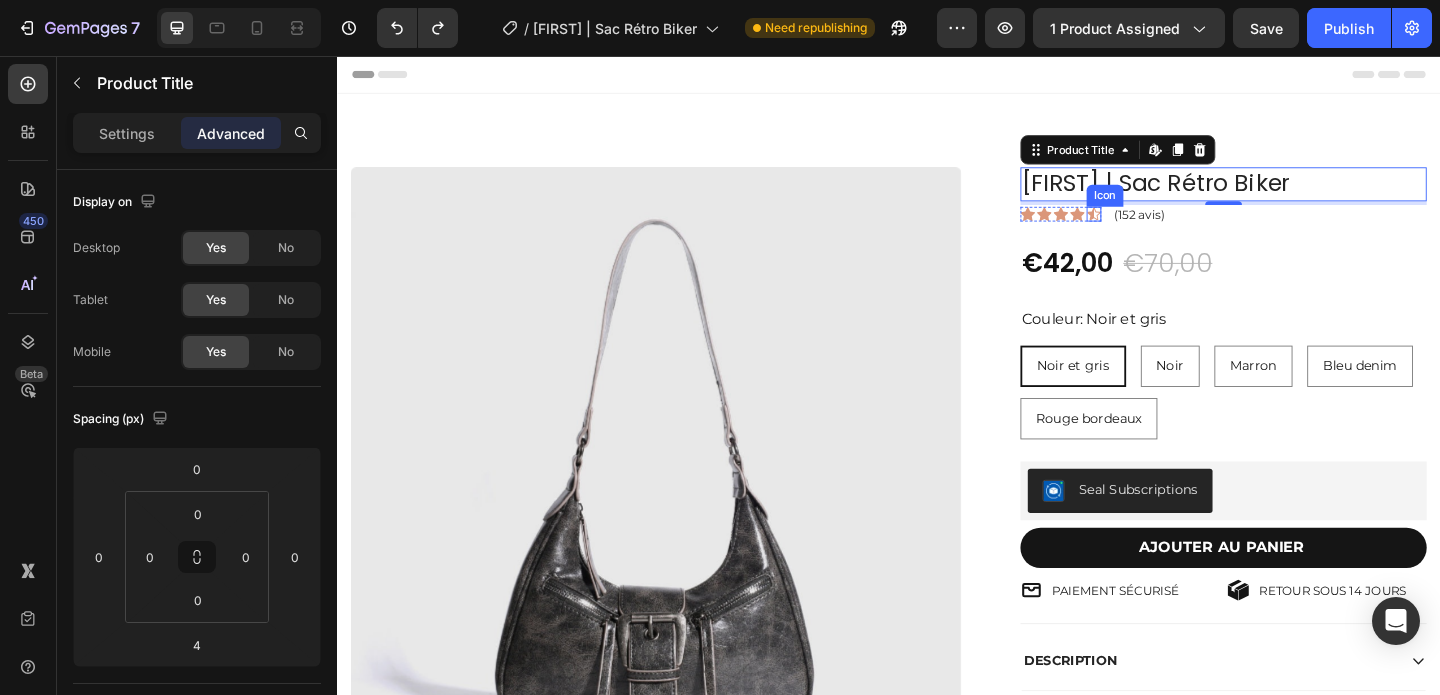 click on "Icon" at bounding box center (1160, 228) 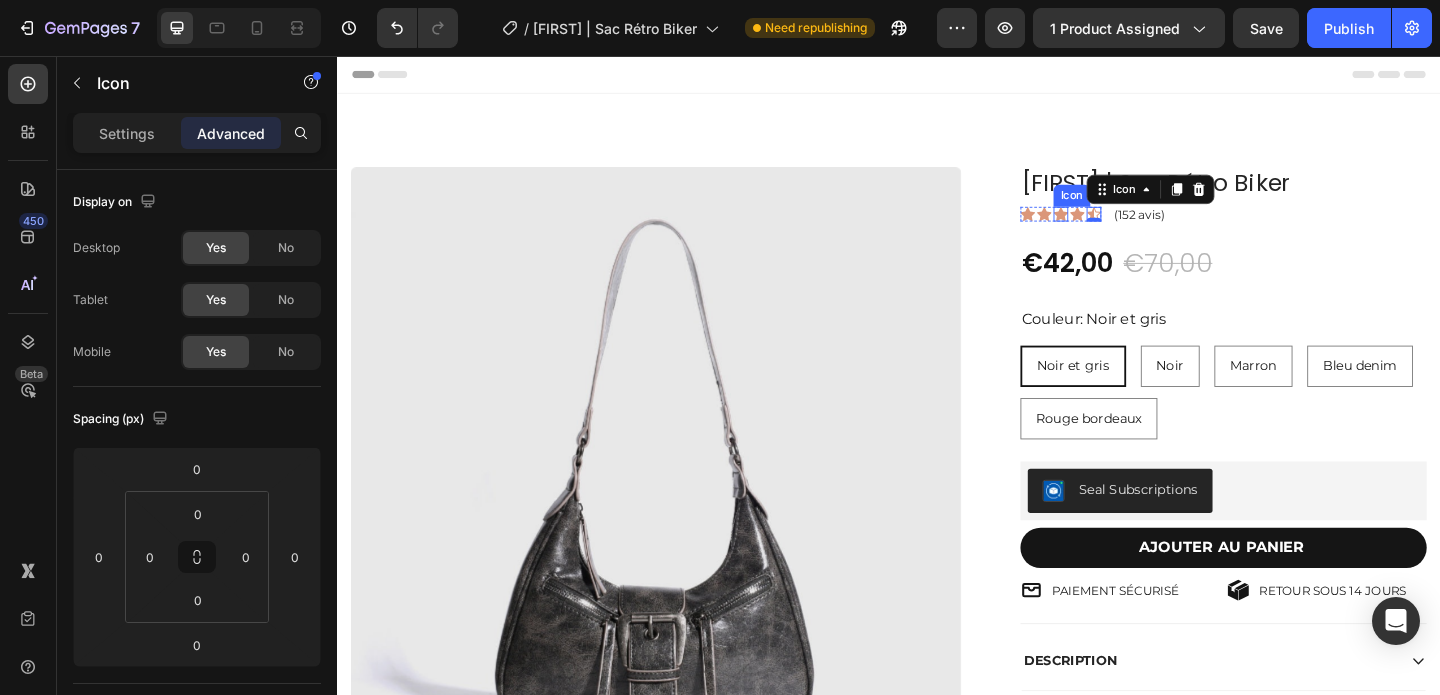 click on "Icon" at bounding box center [1106, 228] 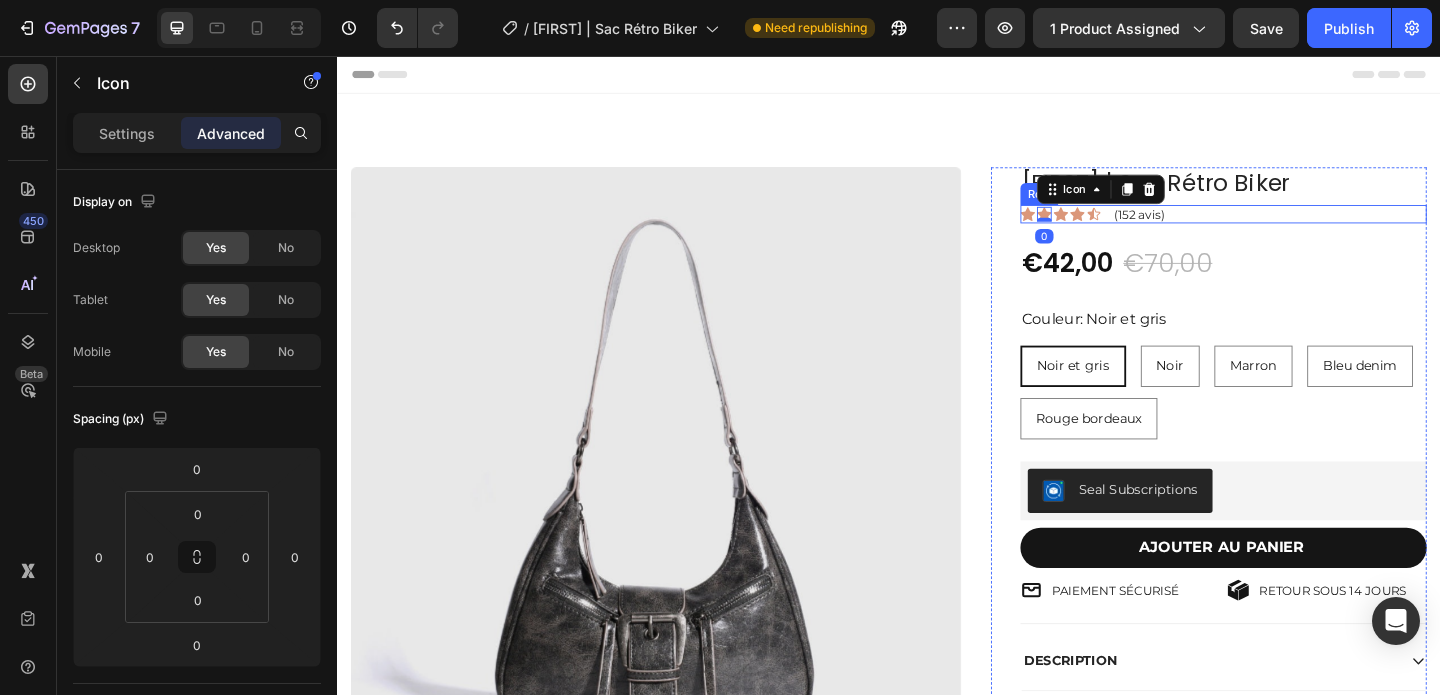 click on "Icon Icon   0 Icon Icon
Icon Icon List (152 avis) Text Block Row" at bounding box center [1301, 228] 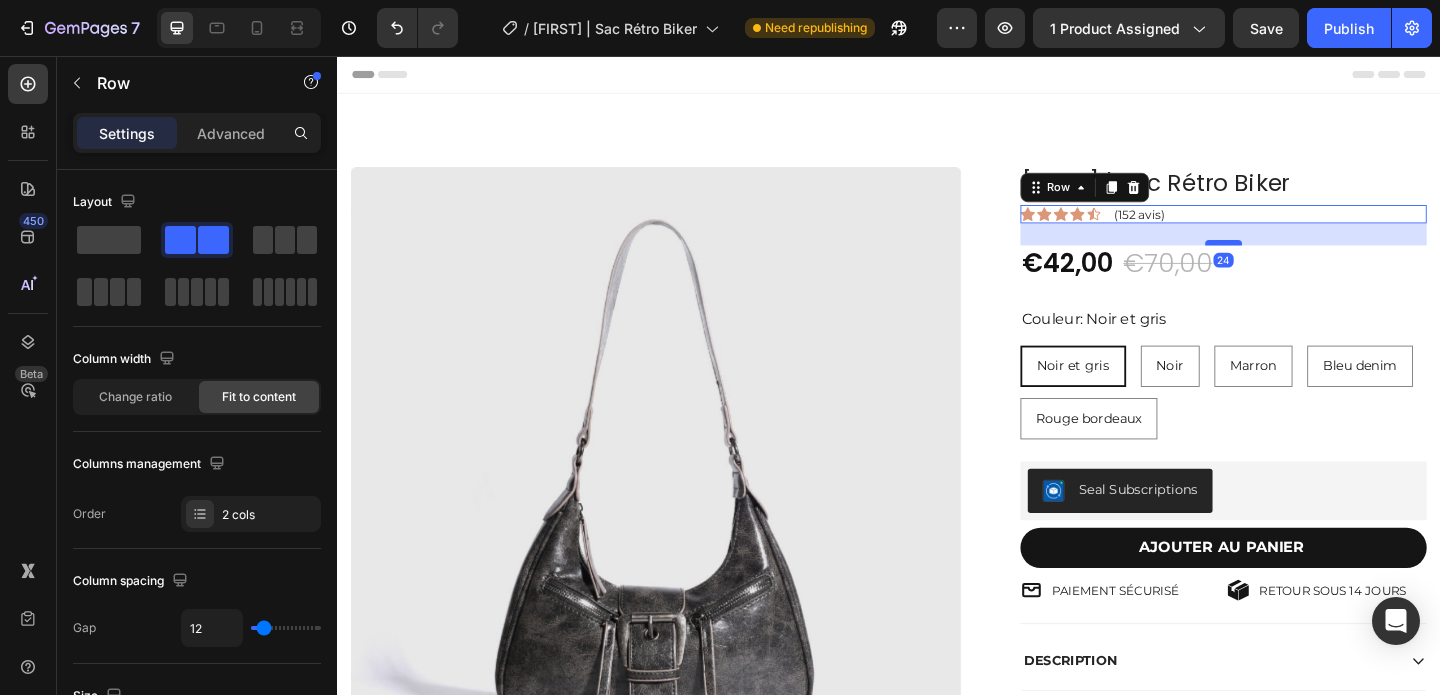 click at bounding box center [1301, 259] 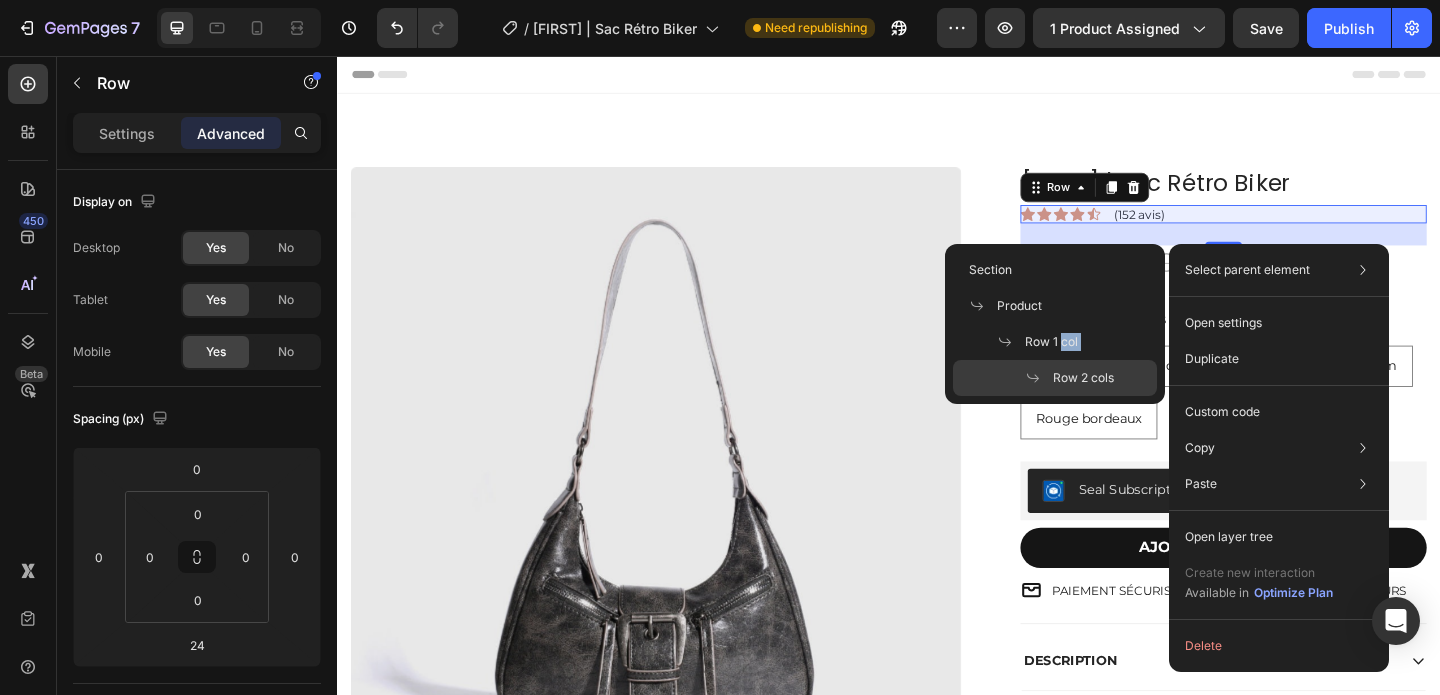 drag, startPoint x: 1061, startPoint y: 335, endPoint x: 1049, endPoint y: 378, distance: 44.64303 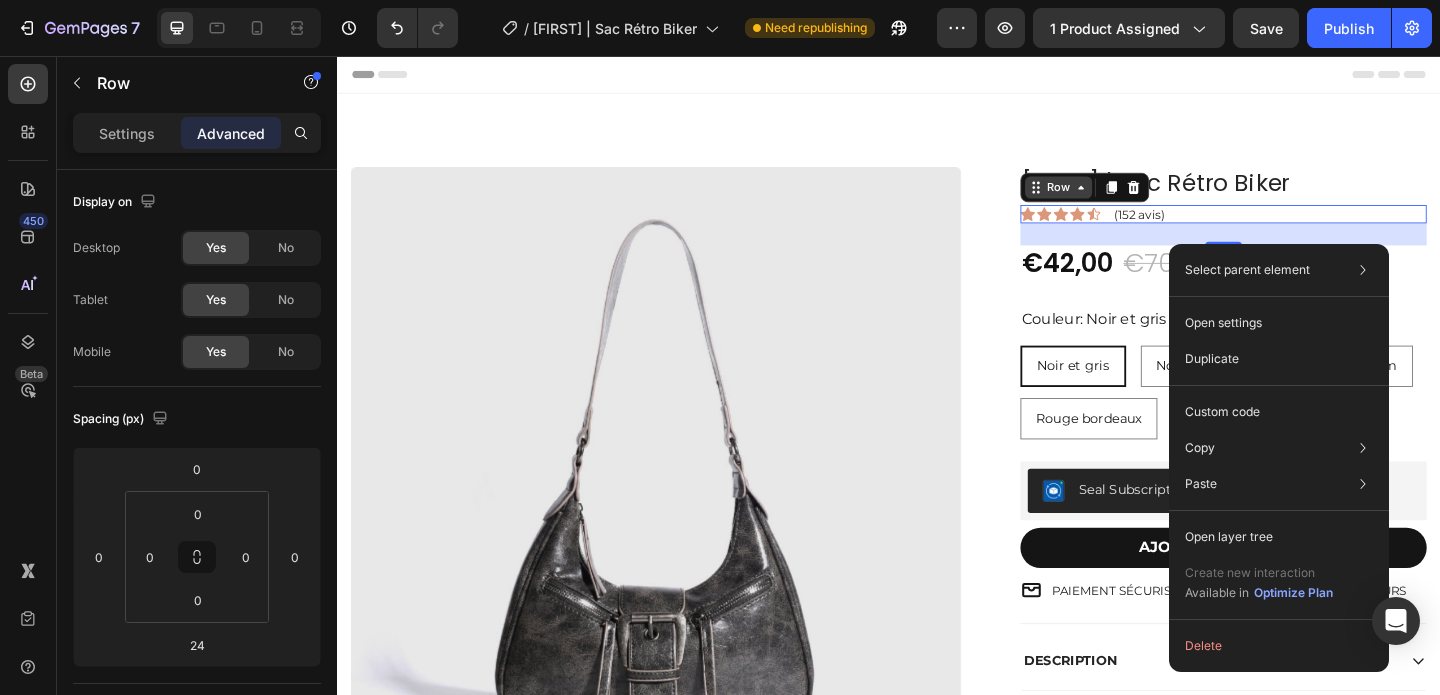 click on "Row" at bounding box center [1121, 199] 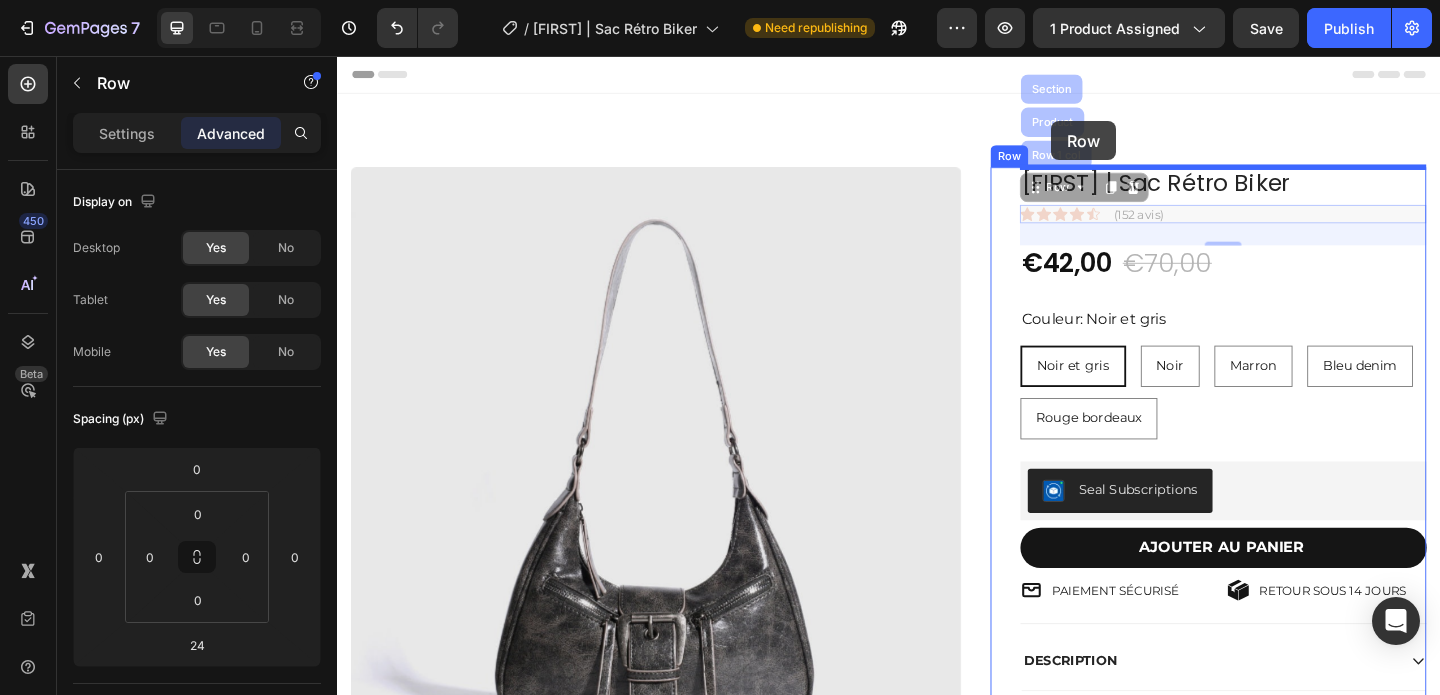 drag, startPoint x: 1128, startPoint y: 126, endPoint x: 1114, endPoint y: 127, distance: 14.035668 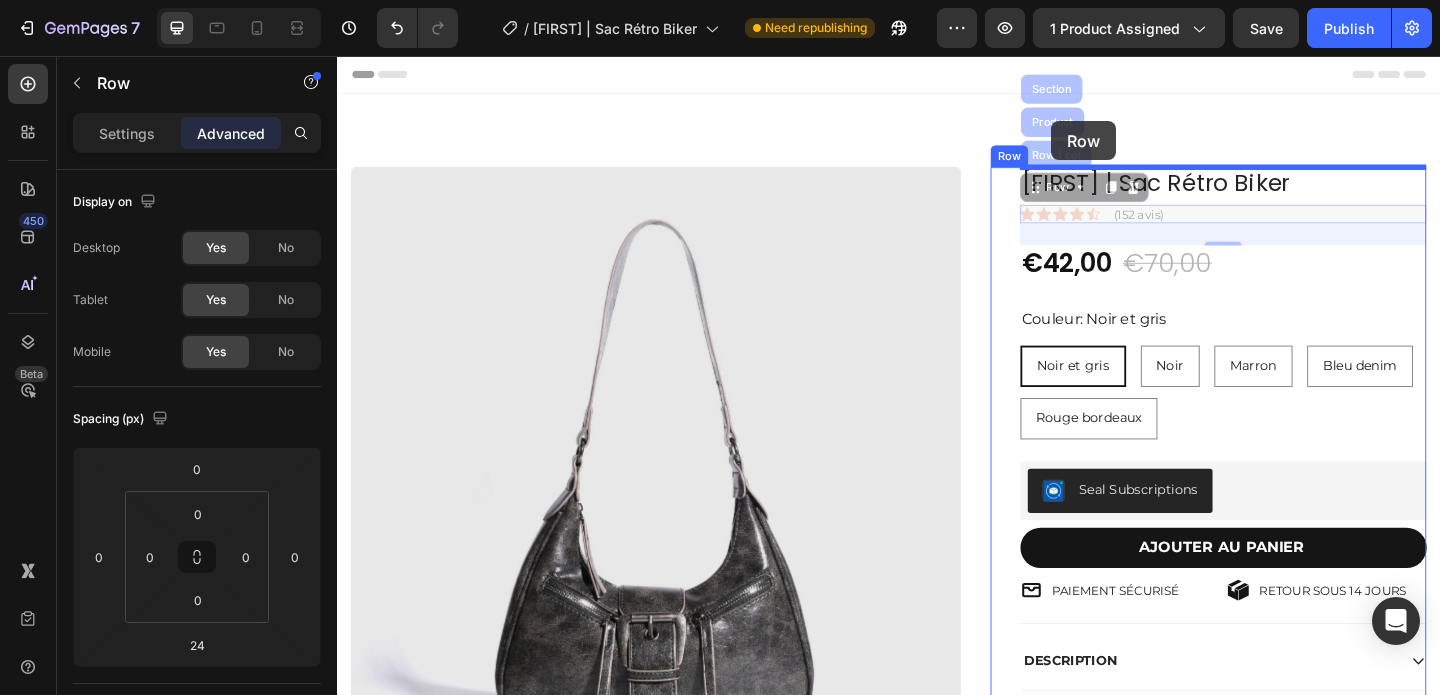 click on "Header Product Images [FIRST] | Sac Rétro Biker Product Title Icon Icon Icon Icon
Icon Icon List (152 avis) Text Block Row Row 1 col Product Section   24 Icon Icon Icon Icon
Icon Icon List (152 avis) Text Block Row Row 1 col Product Section   24 €42,00 Product Price Product Price €70,00 Product Price Product Price -40% Product Badge Row Couleur: Noir et gris Noir et gris Noir et gris     Noir et gris Noir Noir     Noir Marron Marron     Marron Bleu denim Bleu denim     Bleu denim Rouge bordeaux Rouge bordeaux     Rouge bordeaux Product Variants & Swatches Seal Subscriptions Seal Subscriptions AJOUTER AU PANIER Add to Cart
PAIEMENT SÉCURISÉ Item List
RETOUR SOUS 14 JOURS Item List Row
DESCRIPTION
LIVRAISON
GARANTIE DE REMBOURSEMENT DE 14 JOURS
CONSEIL D'ENTRETIEN Accordion Row Product Section 1 Root Start with Sections from sidebar Add sections Add elements Add section" at bounding box center (937, 2505) 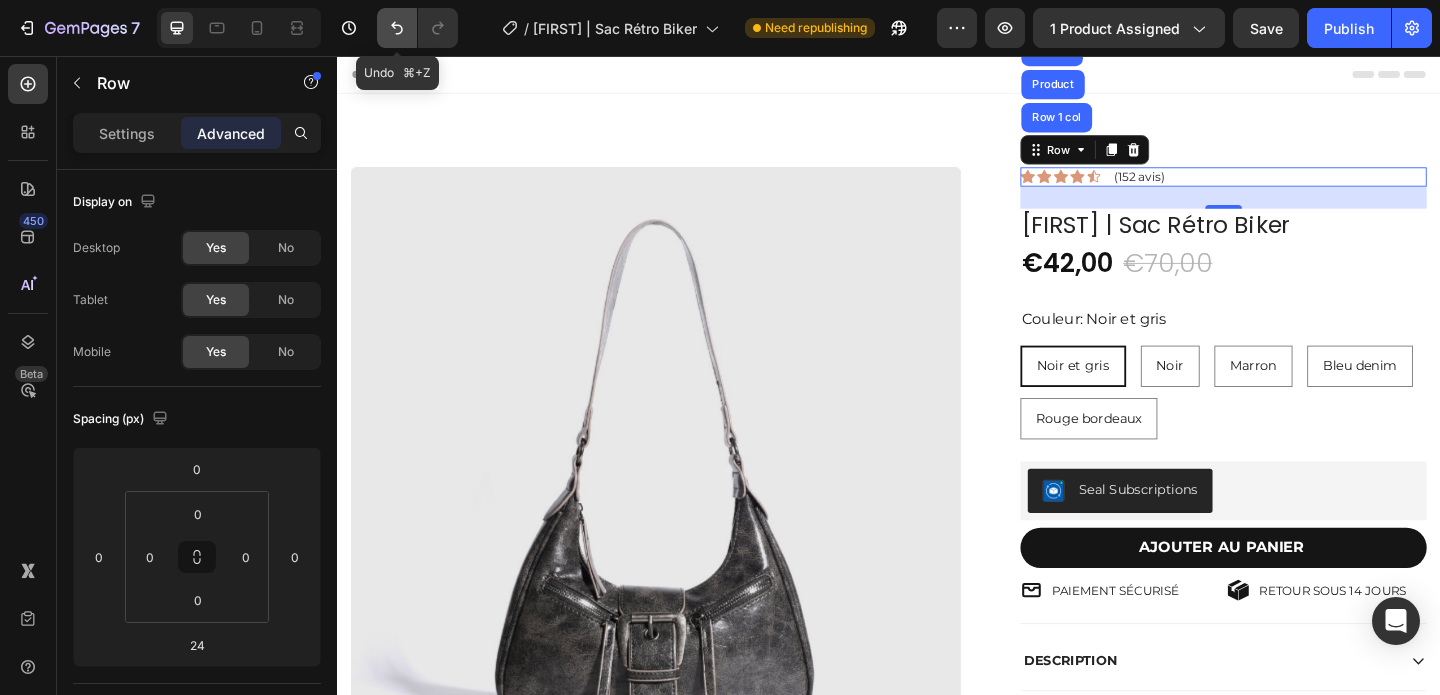 click 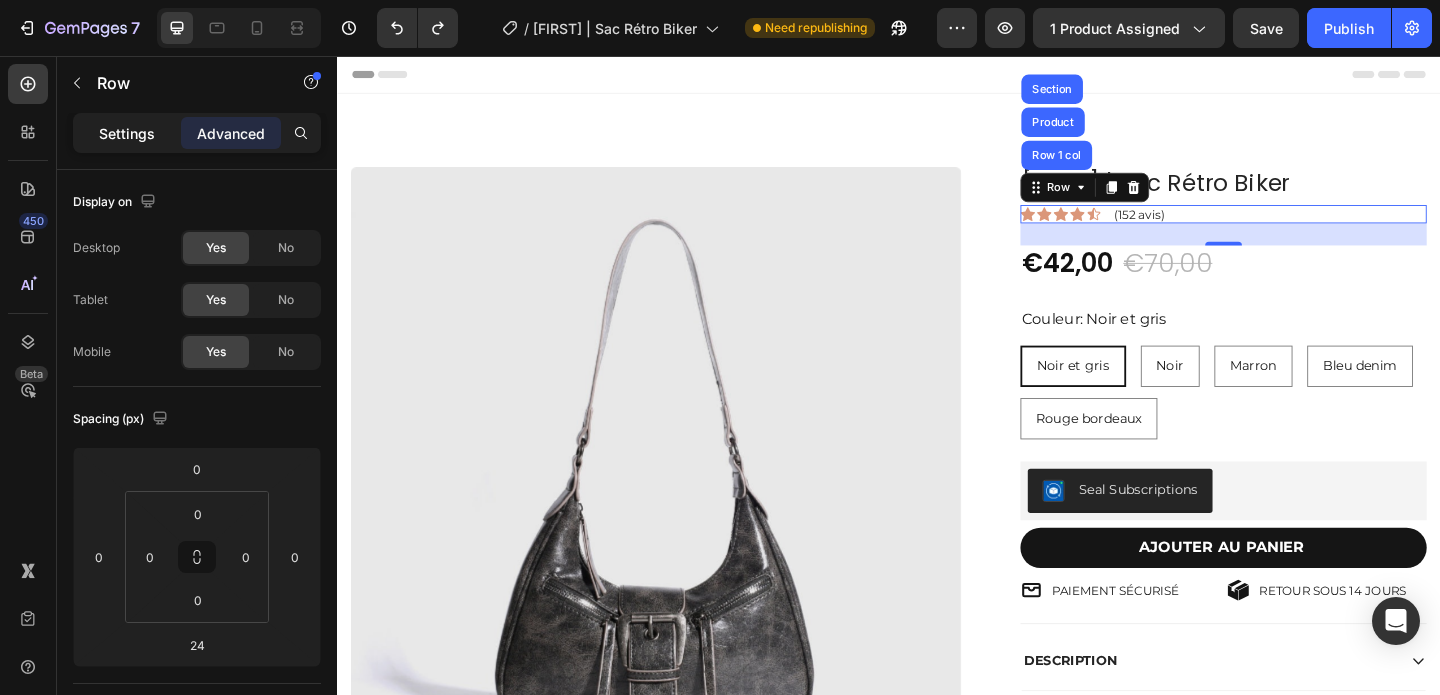 click on "Settings" at bounding box center (127, 133) 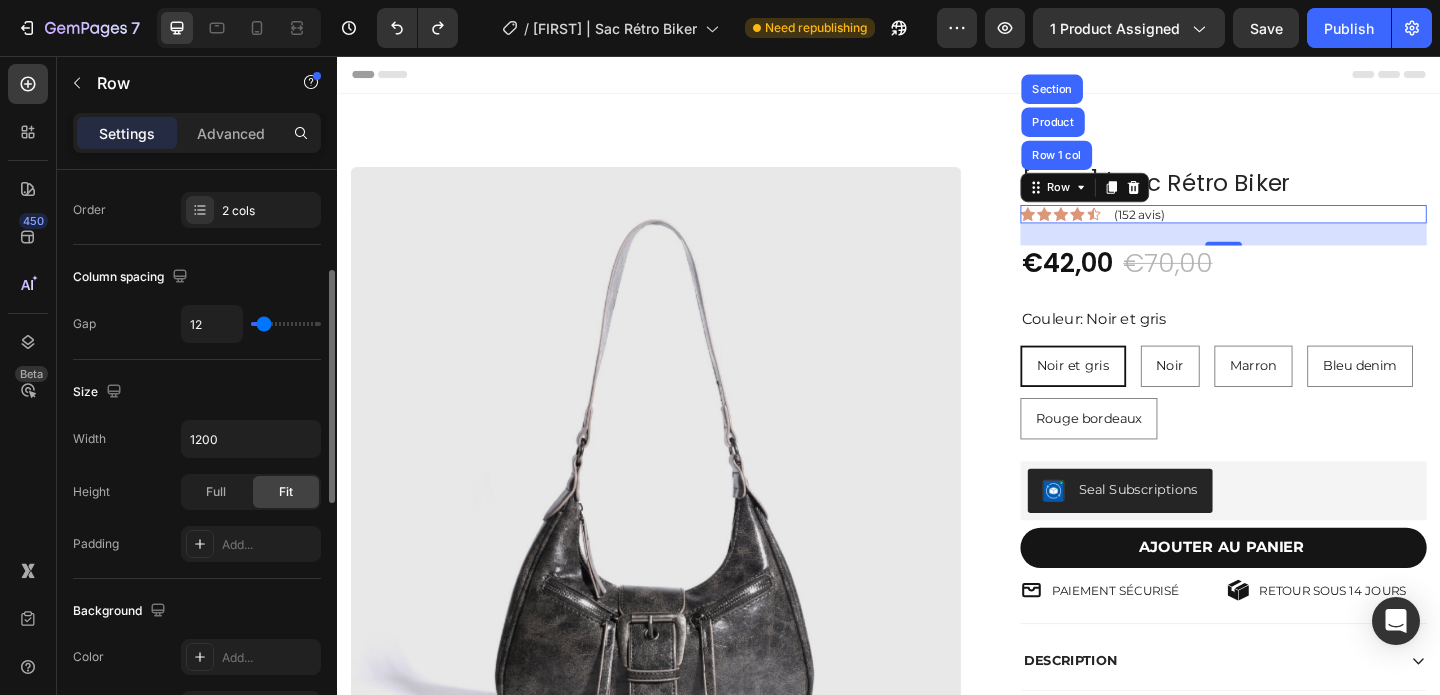 scroll, scrollTop: 208, scrollLeft: 0, axis: vertical 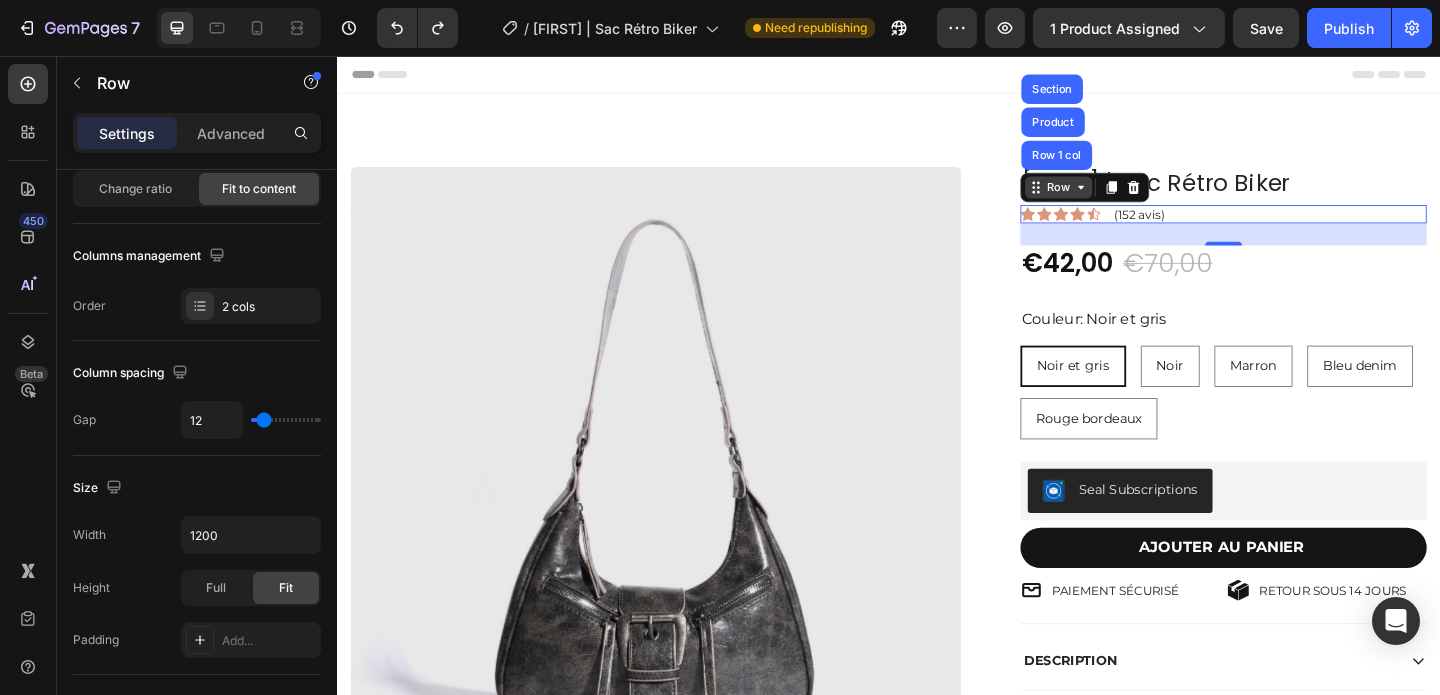 click 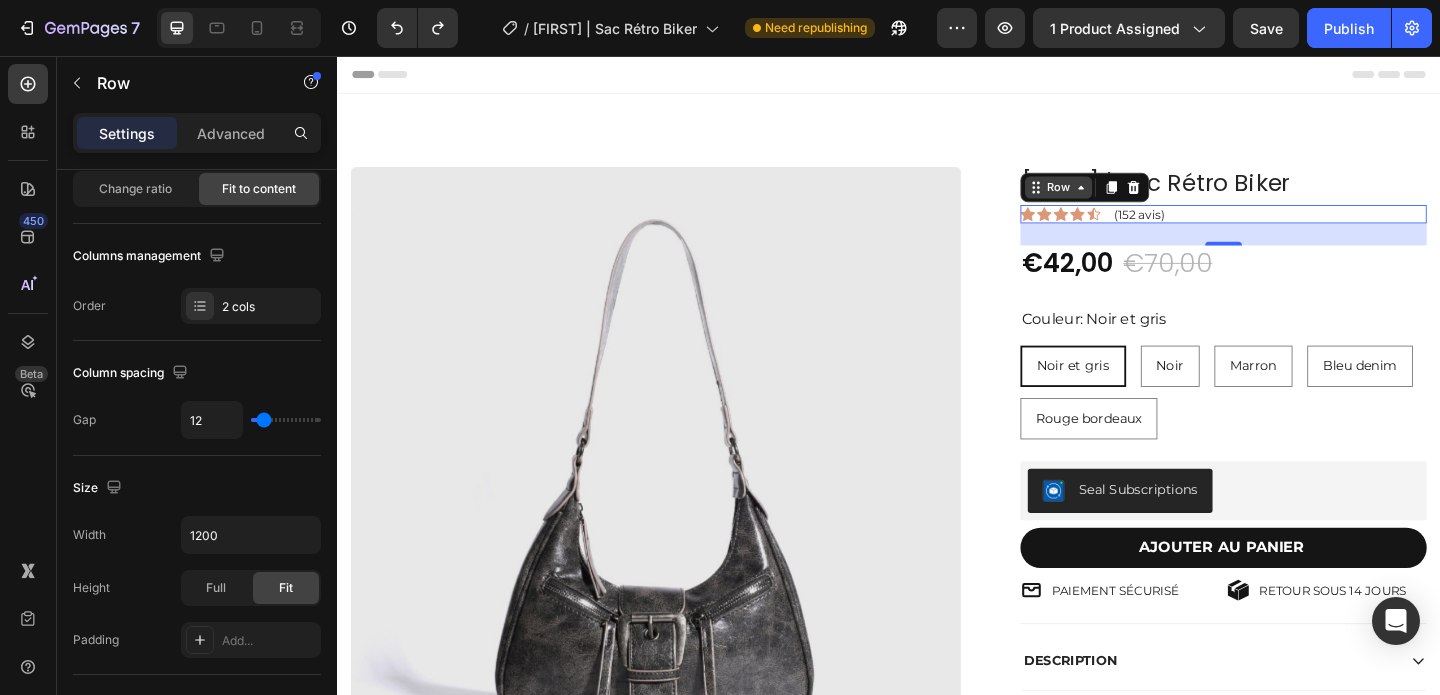 click on "Row" at bounding box center [1121, 199] 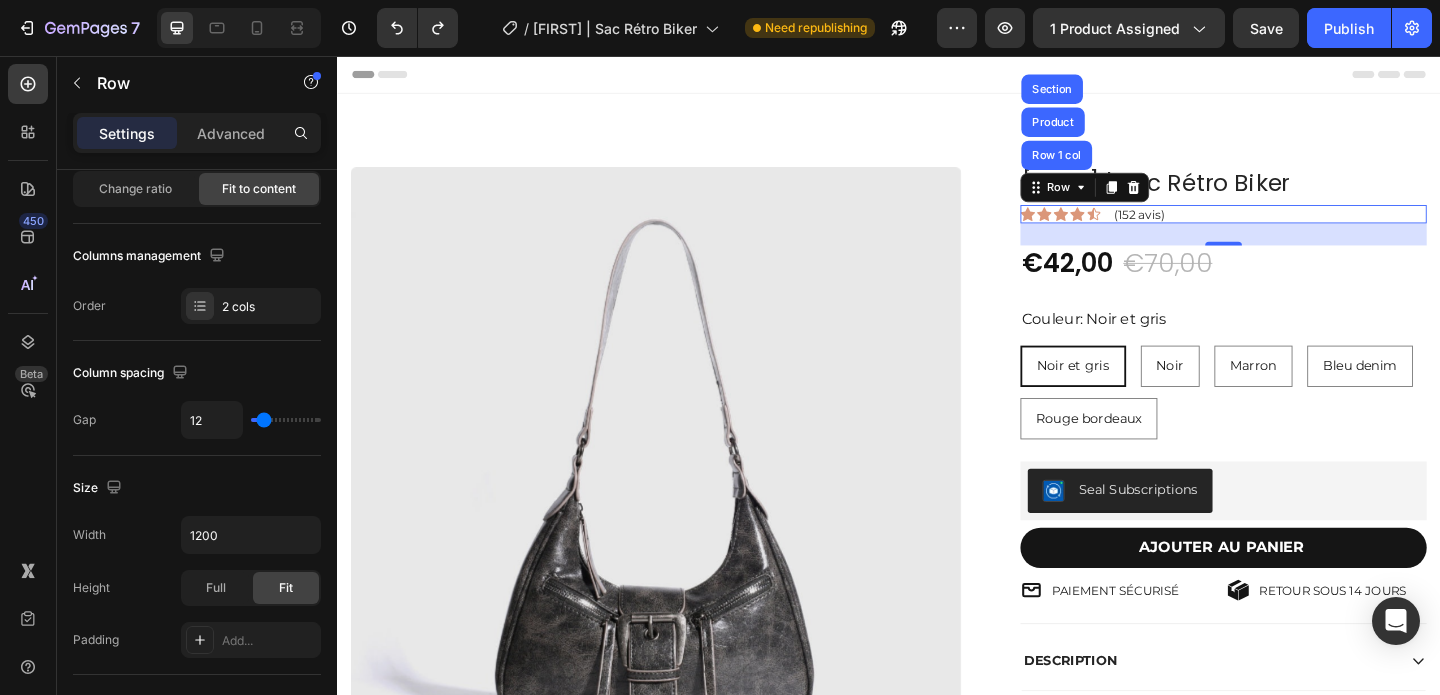 click on "Icon Icon Icon Icon
Icon Icon List (152 avis) Text Block Row Row 1 col Product Section   24" at bounding box center (1301, 228) 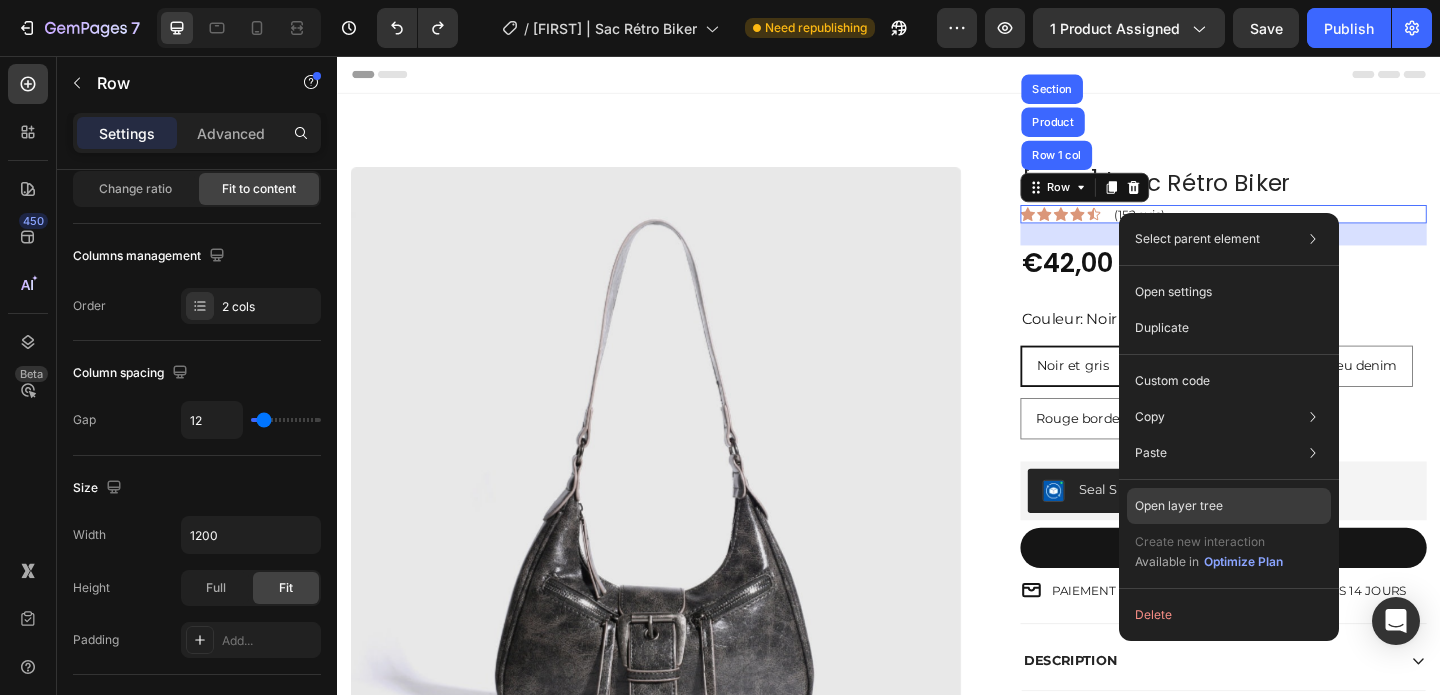 click on "Open layer tree" 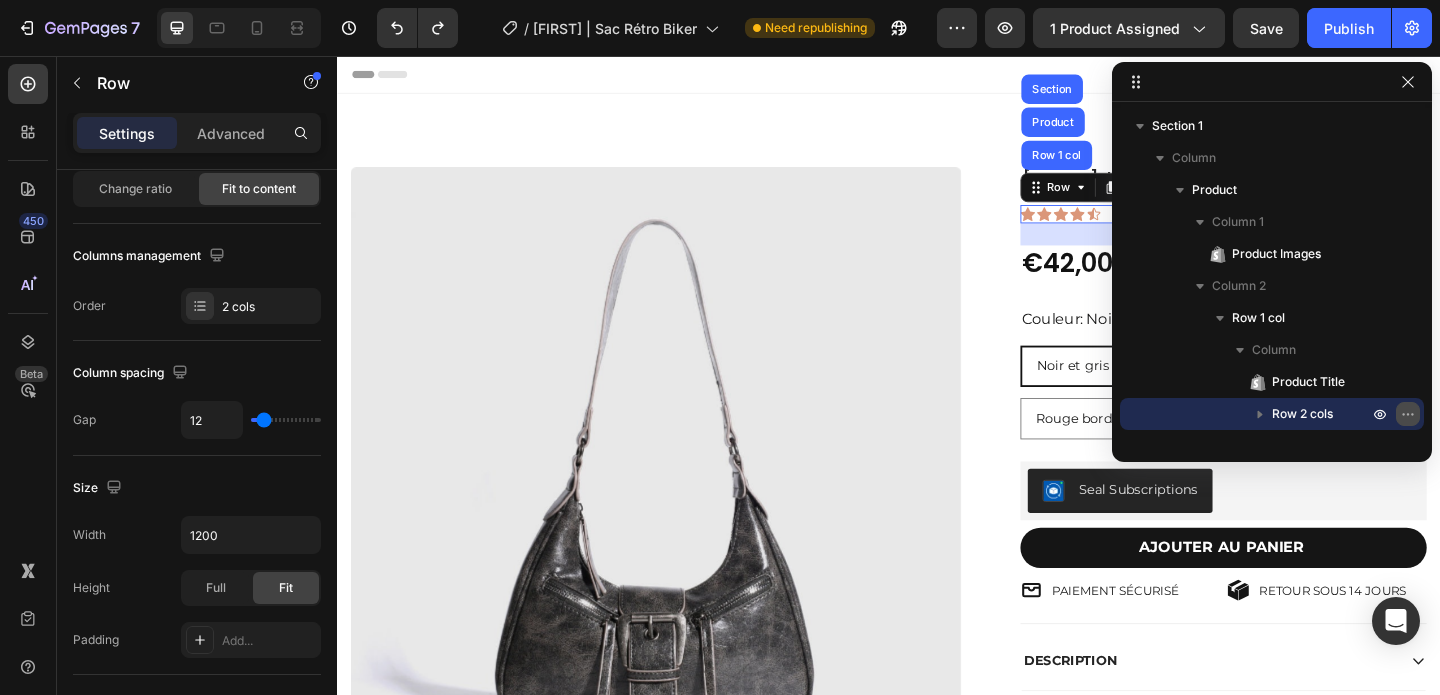 click 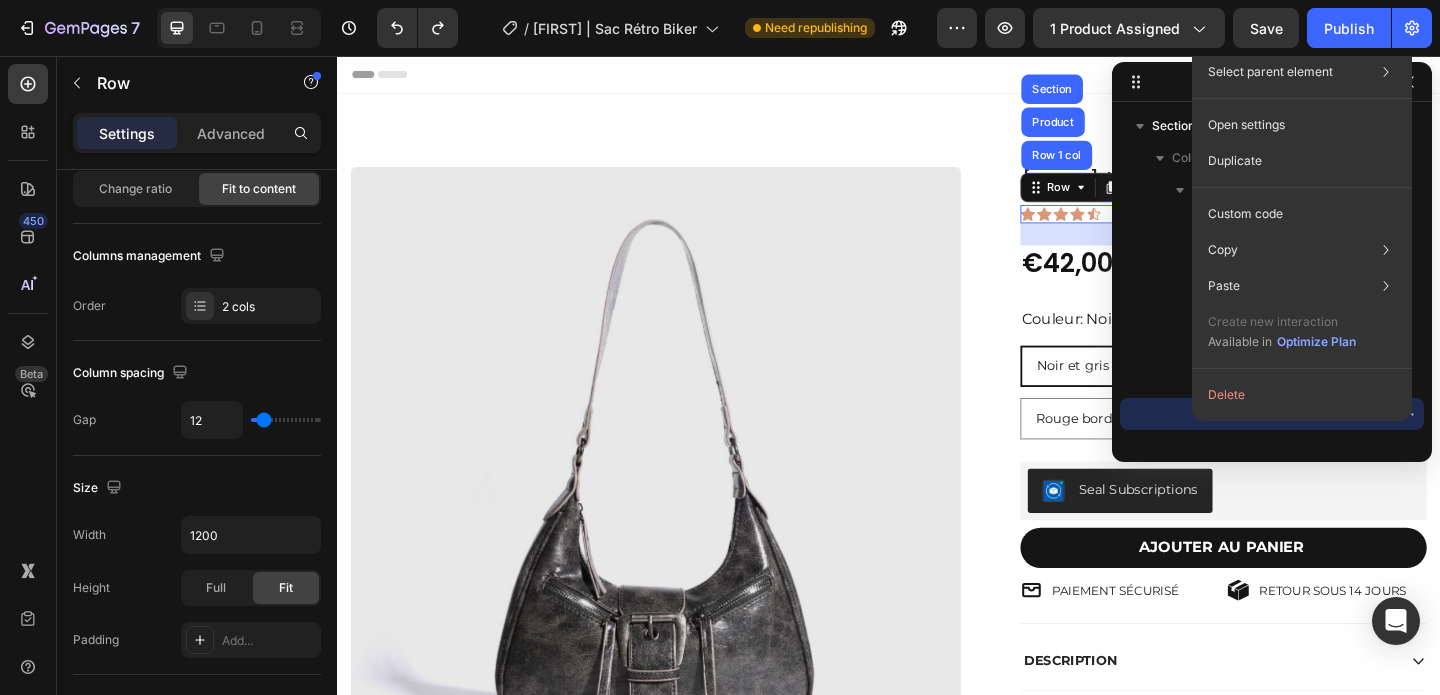 click 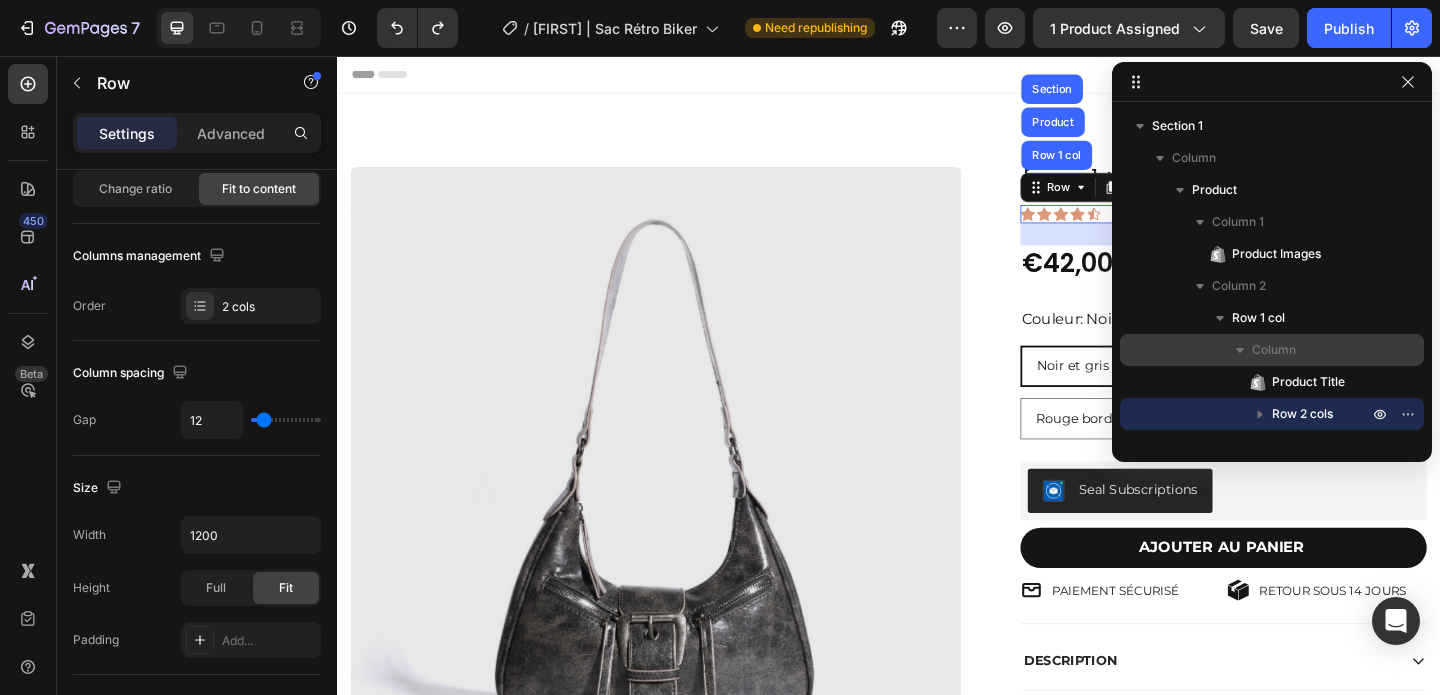 drag, startPoint x: 1312, startPoint y: 404, endPoint x: 1309, endPoint y: 354, distance: 50.08992 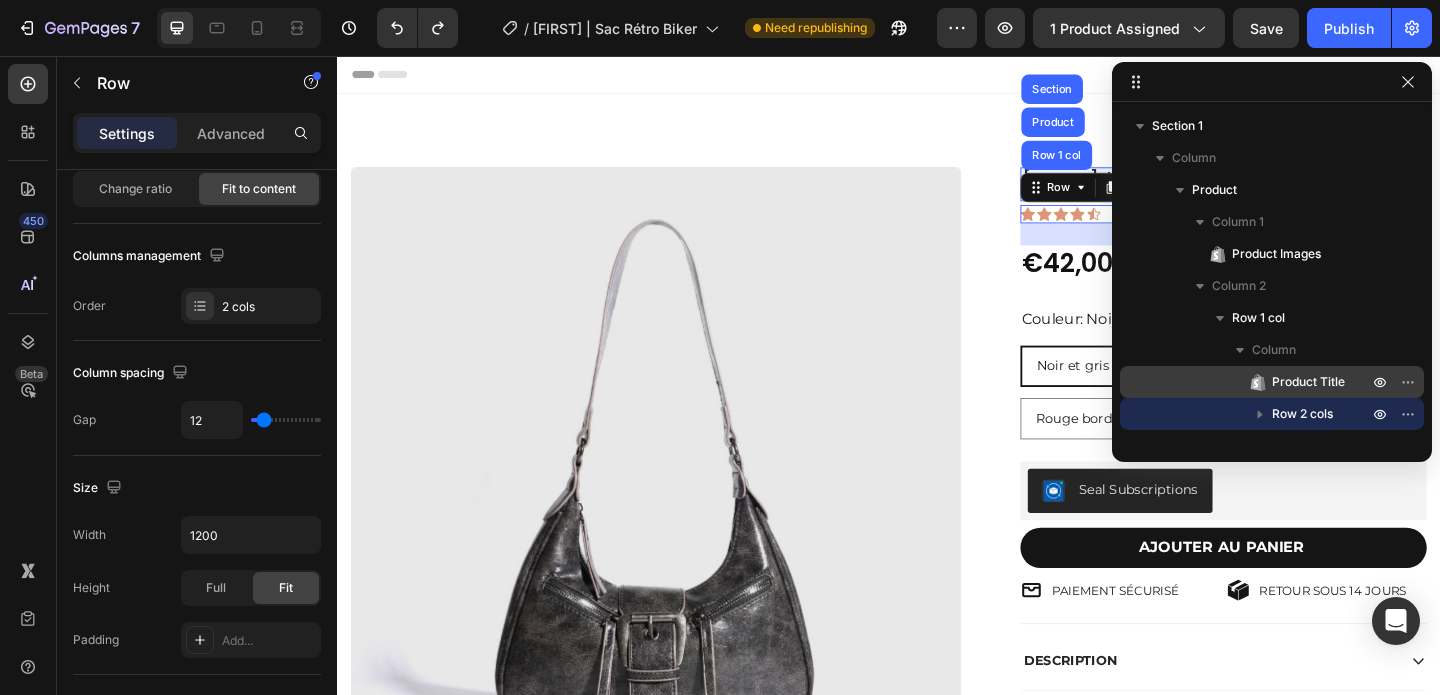 click on "Product Title" at bounding box center [1308, 382] 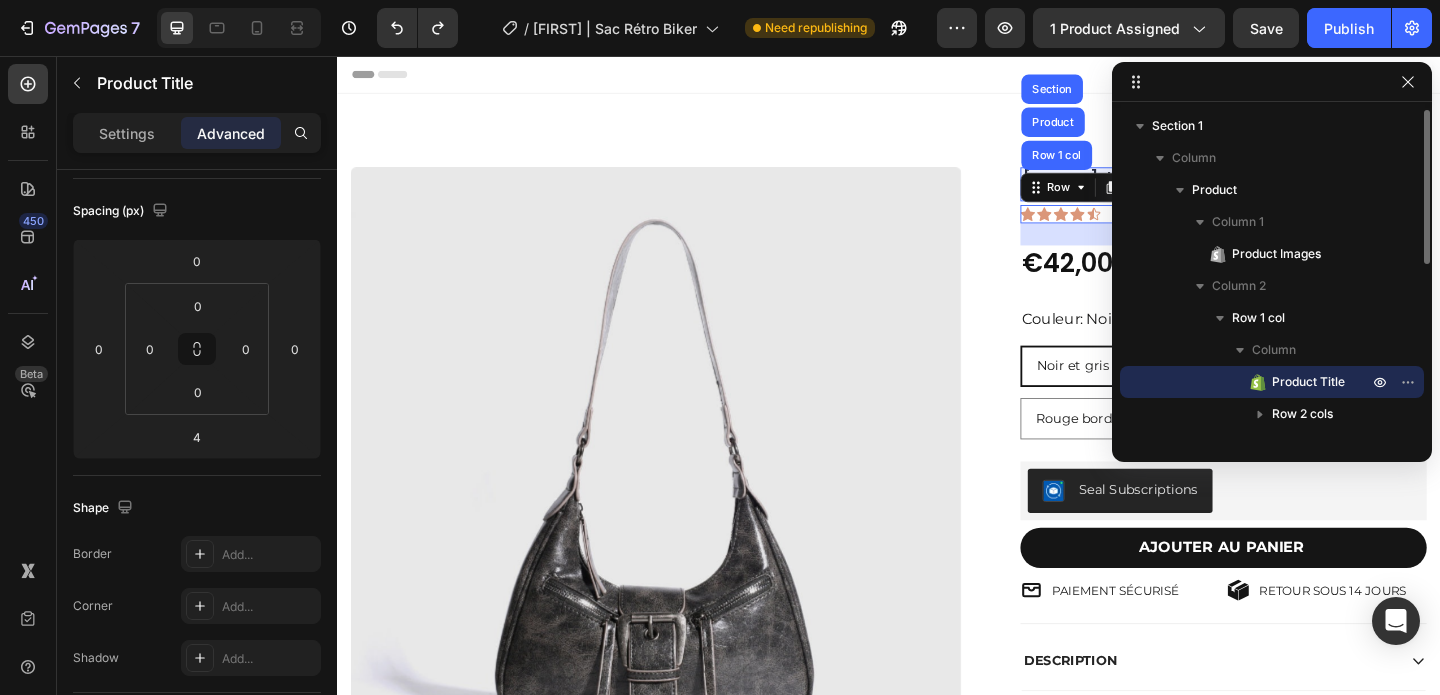 scroll, scrollTop: 0, scrollLeft: 0, axis: both 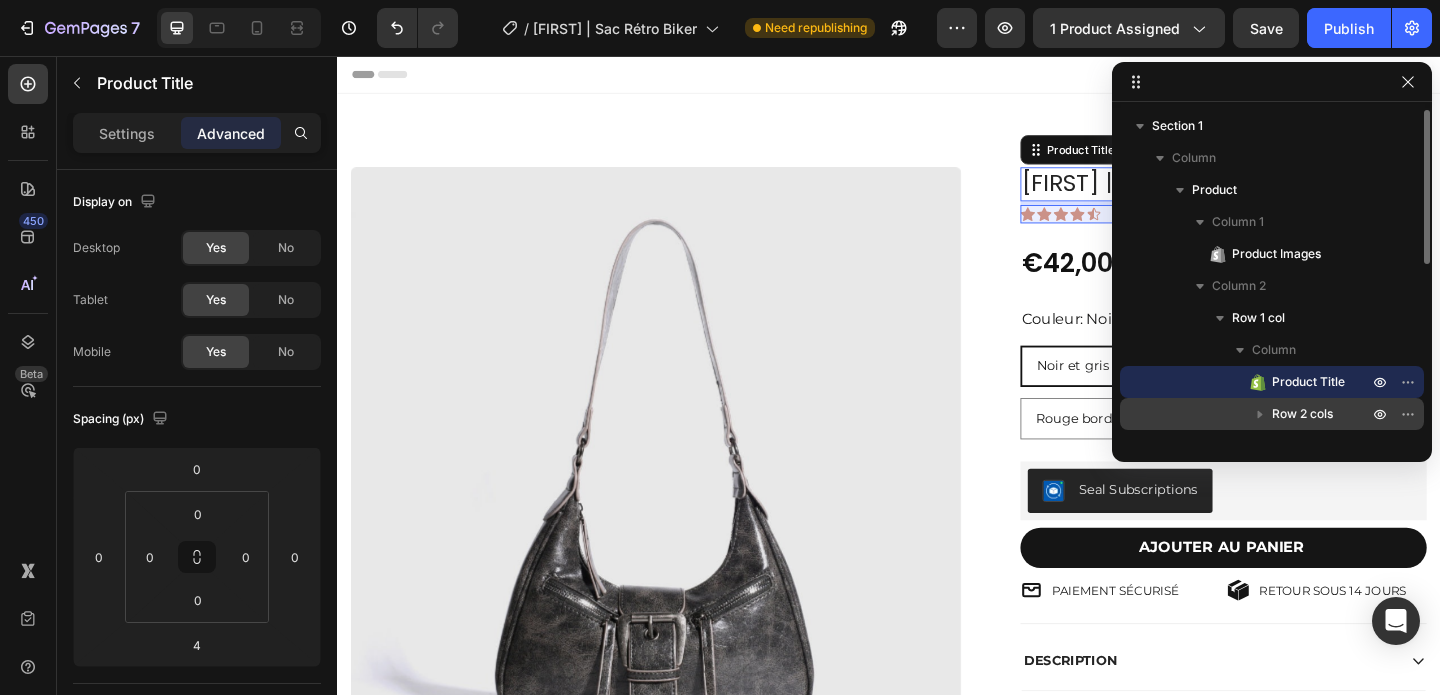 drag, startPoint x: 1323, startPoint y: 379, endPoint x: 1316, endPoint y: 414, distance: 35.69314 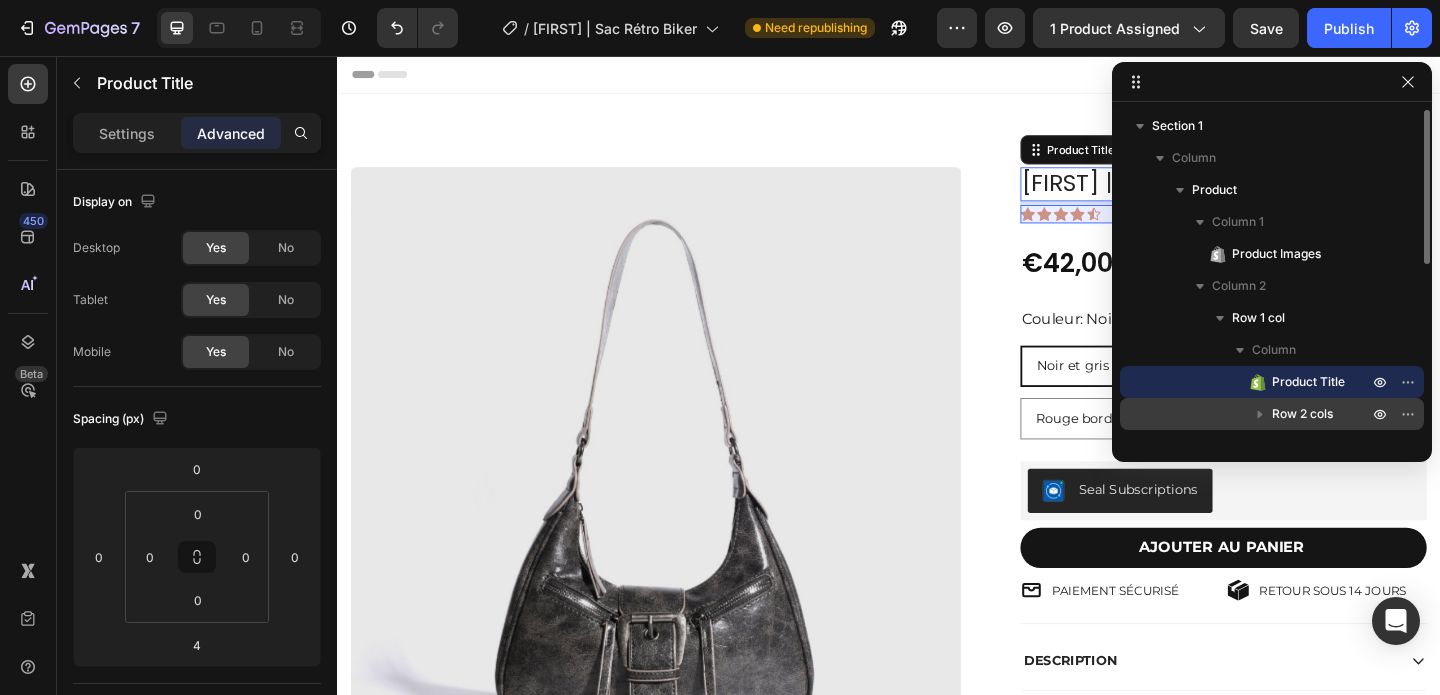 click on "Product Title Row 2 cols Row 3 cols Product Variants & Swatches Seal Subscriptions Add to Cart Row 2 cols Accordion" at bounding box center (1272, 494) 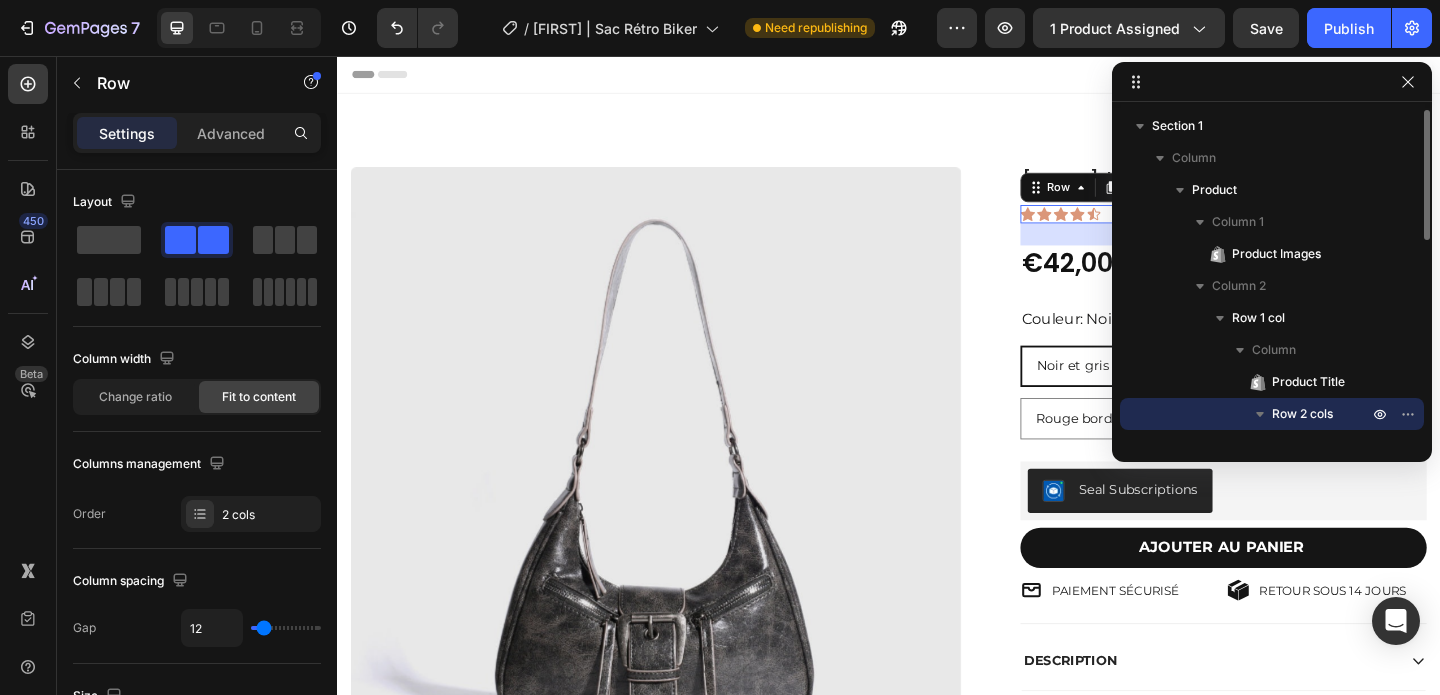 click 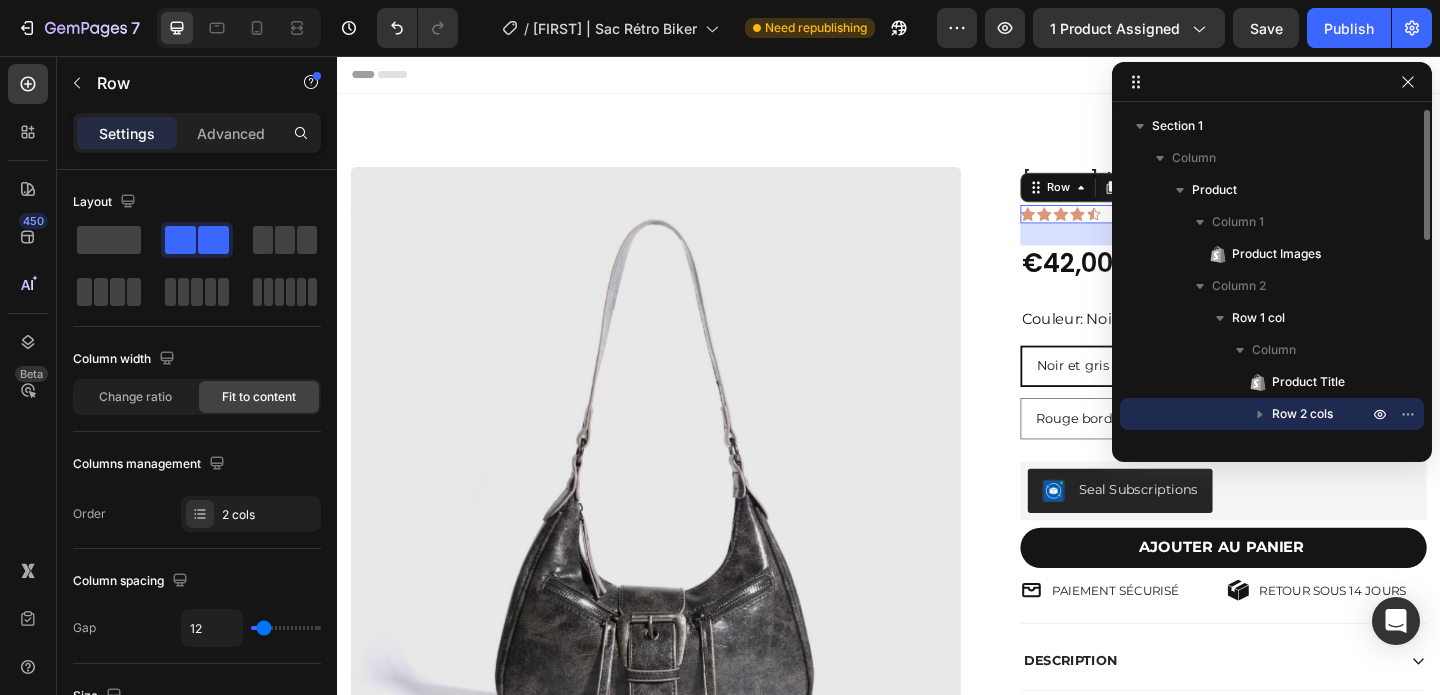 click 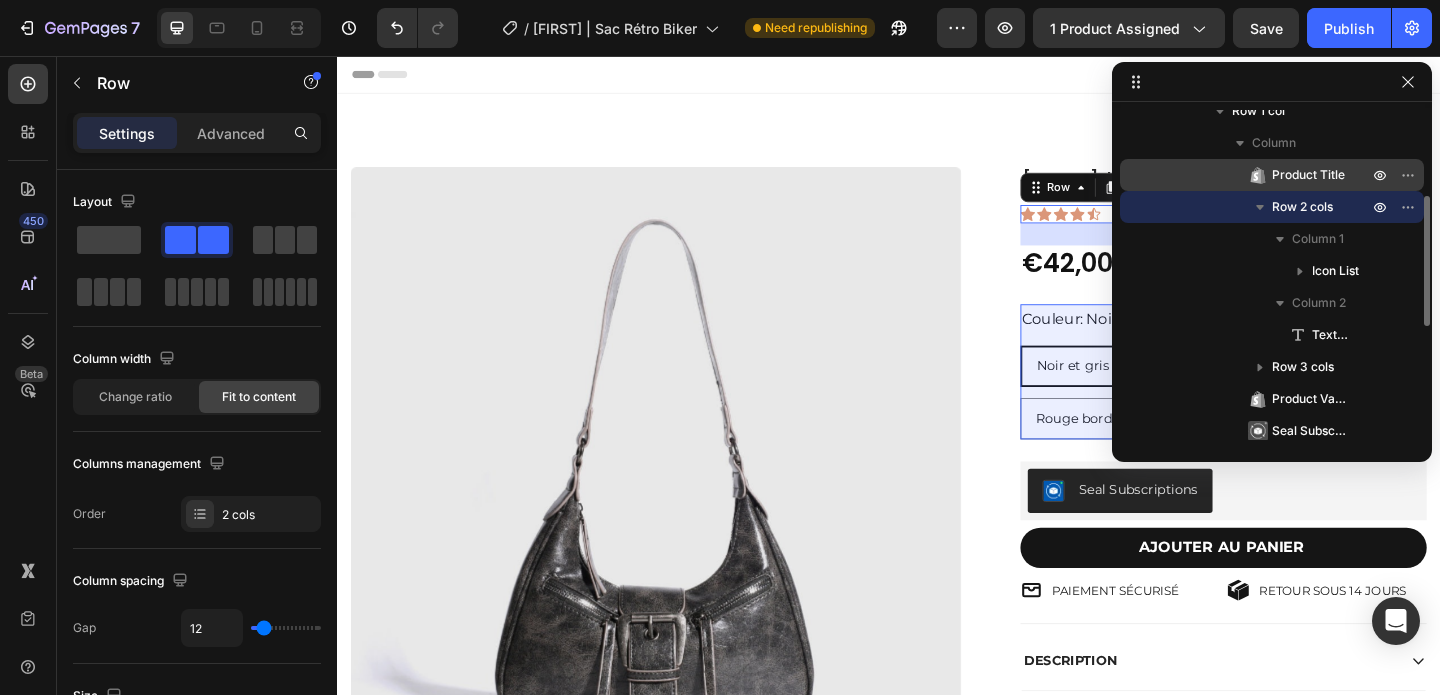 scroll, scrollTop: 204, scrollLeft: 0, axis: vertical 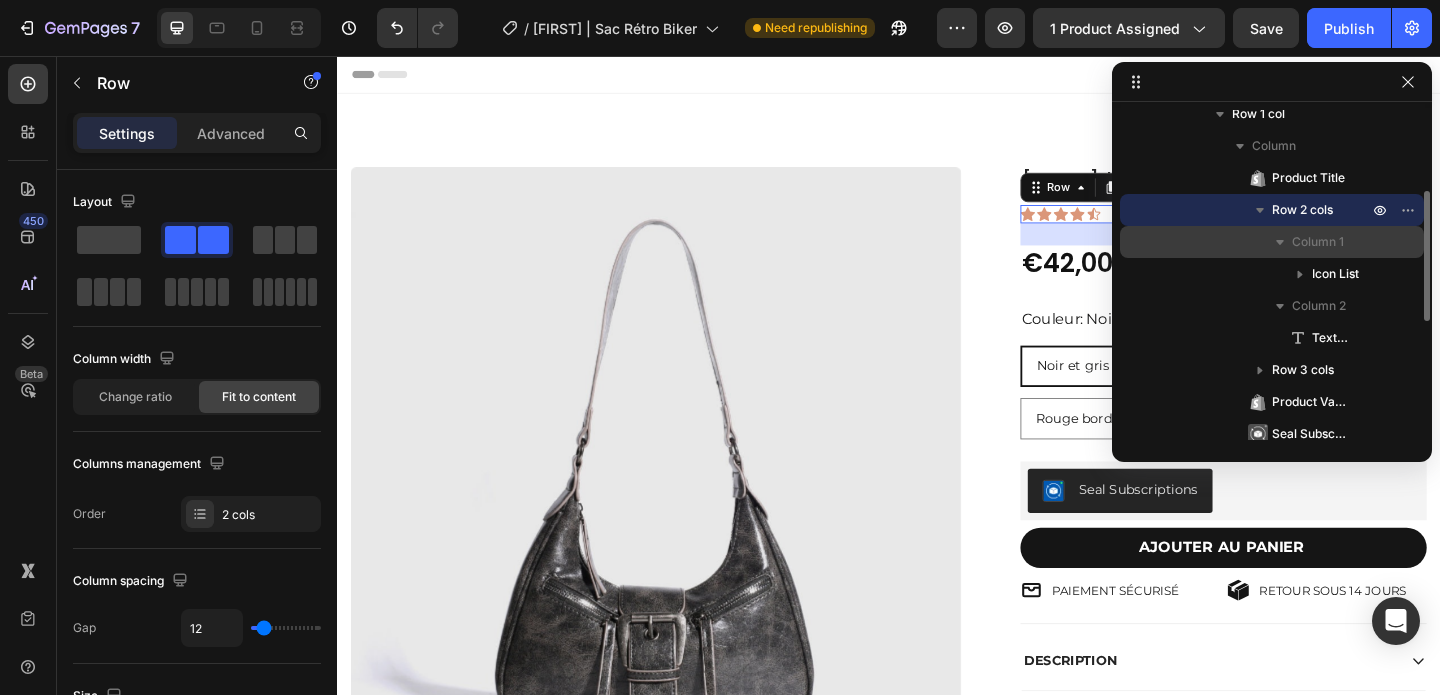 click 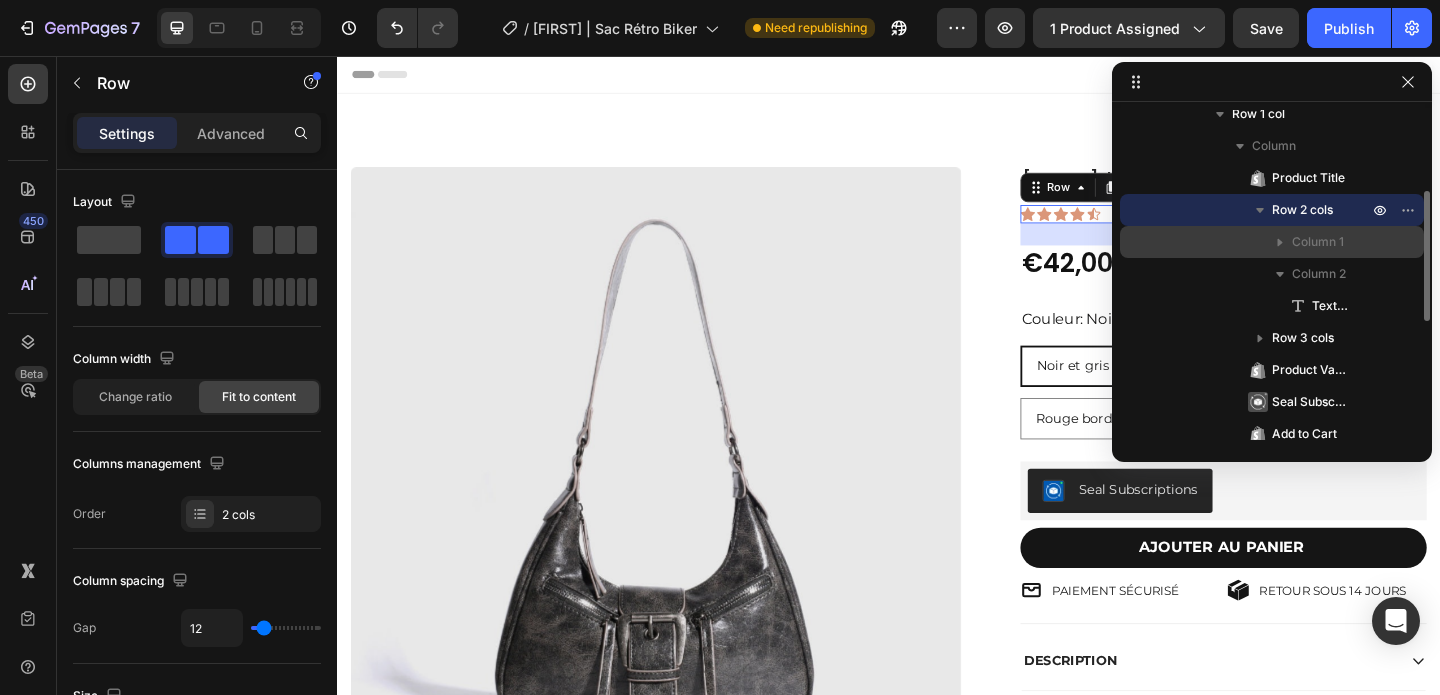 click 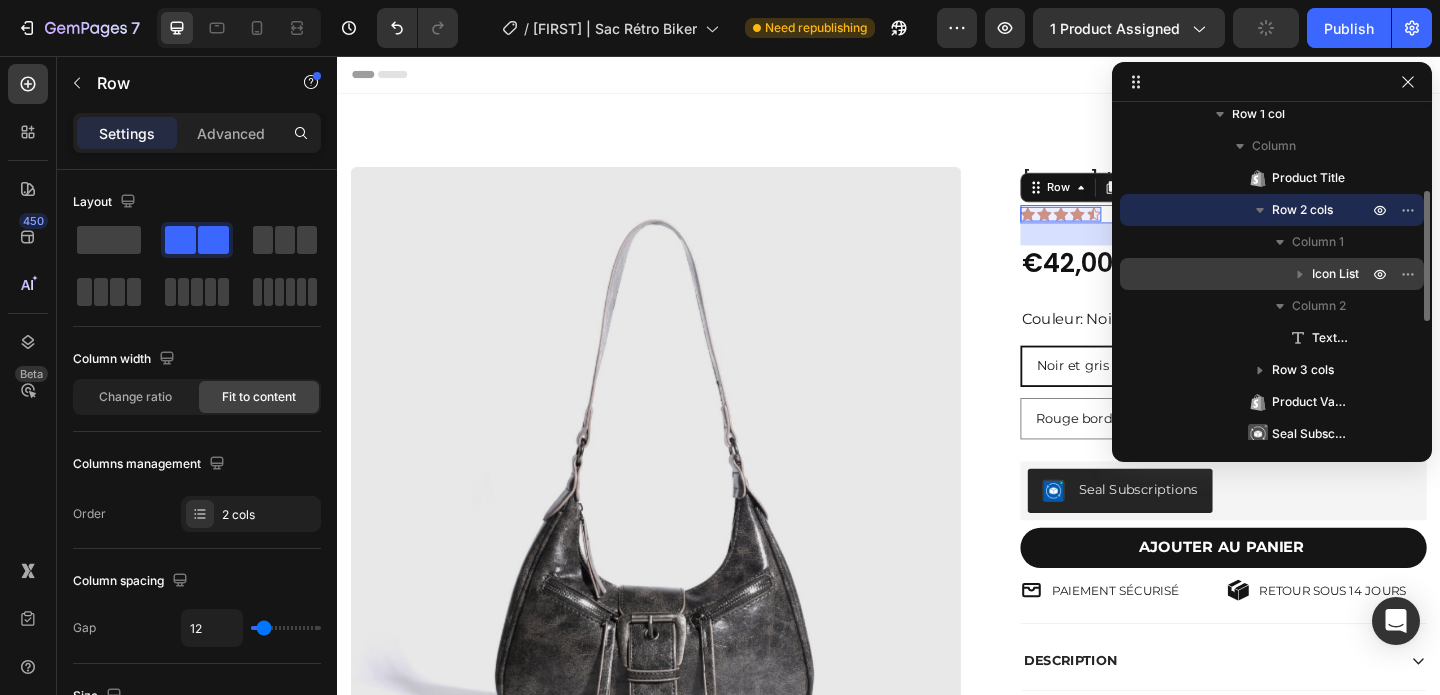 click on "Icon List" at bounding box center [1335, 274] 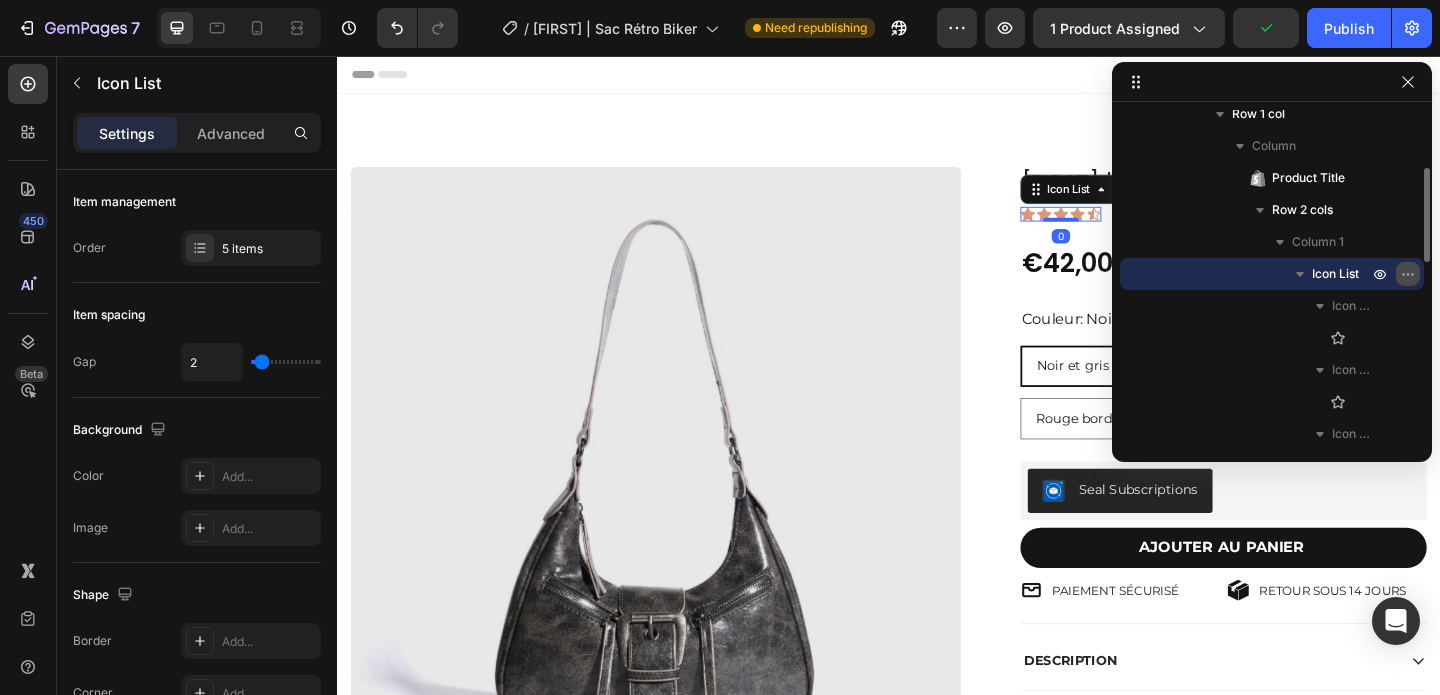 click 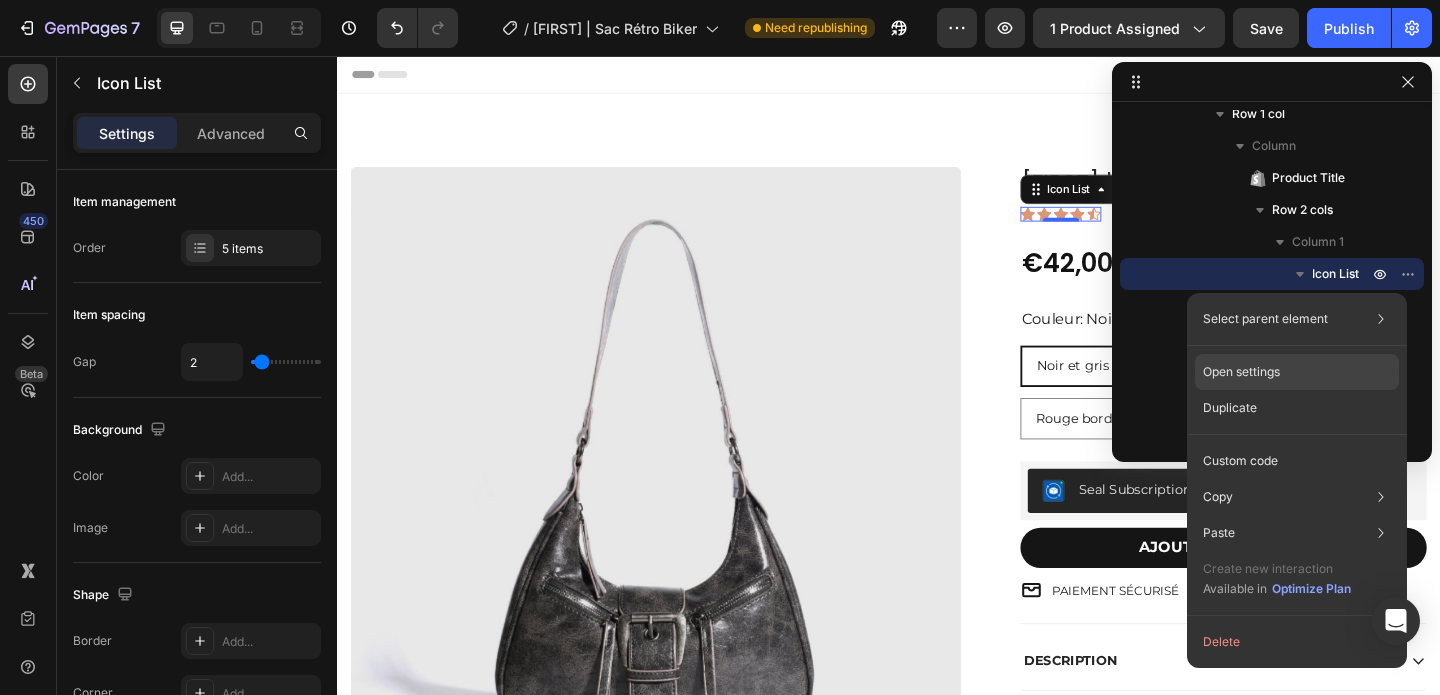 click on "Open settings" at bounding box center [1241, 372] 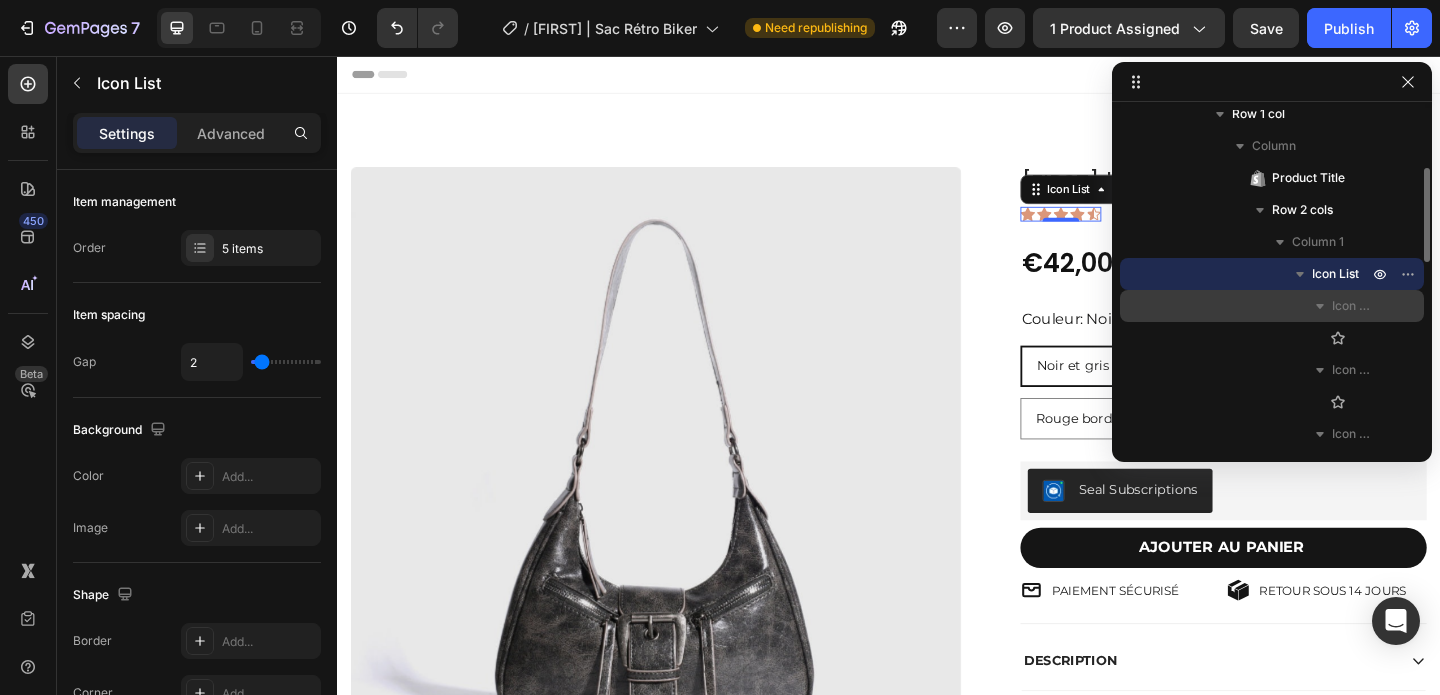 click on "Icon List Item" at bounding box center [1272, 306] 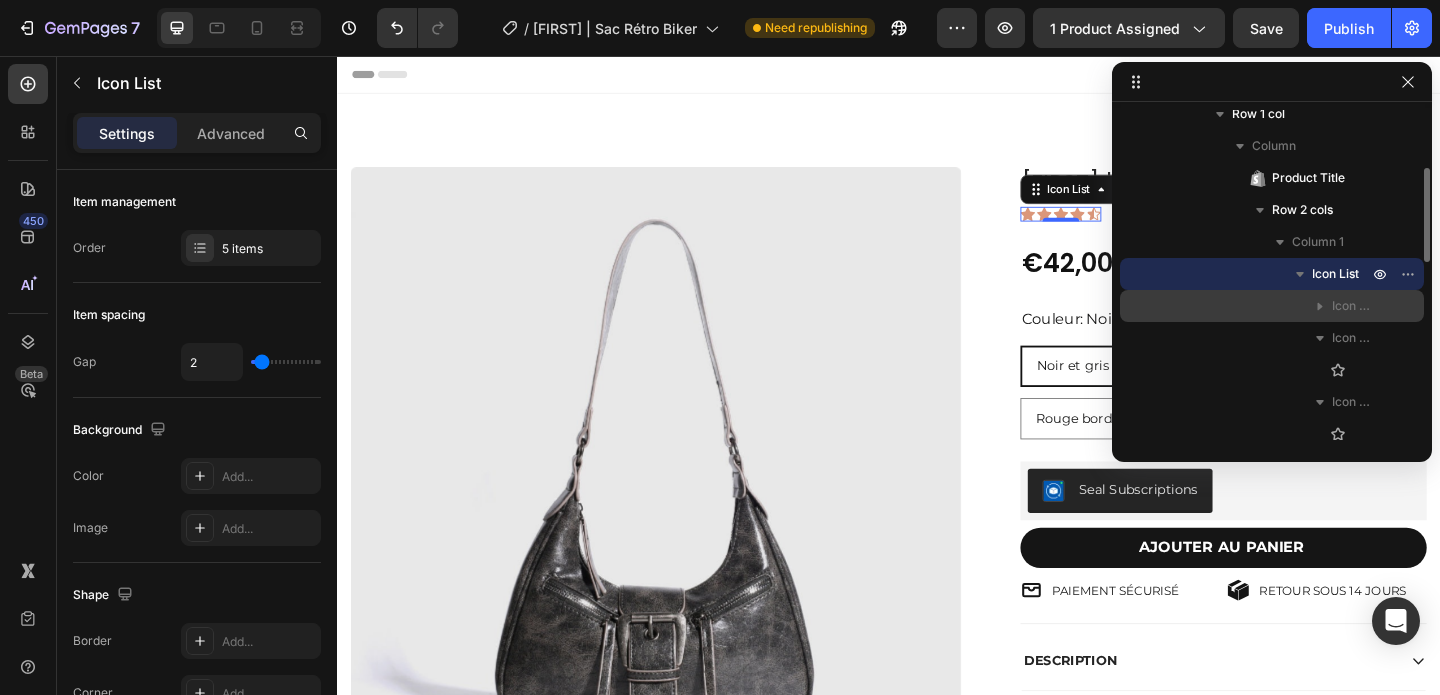 click on "Icon List Item" at bounding box center (1352, 306) 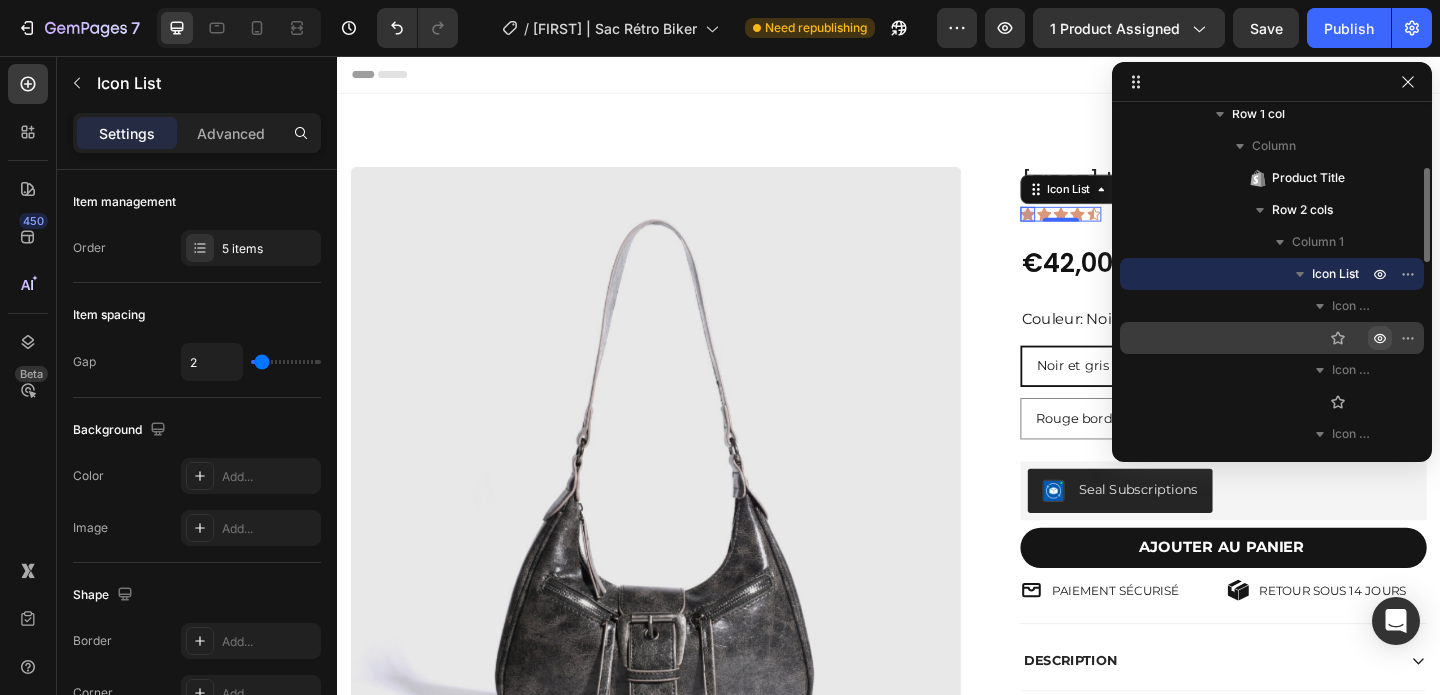 click 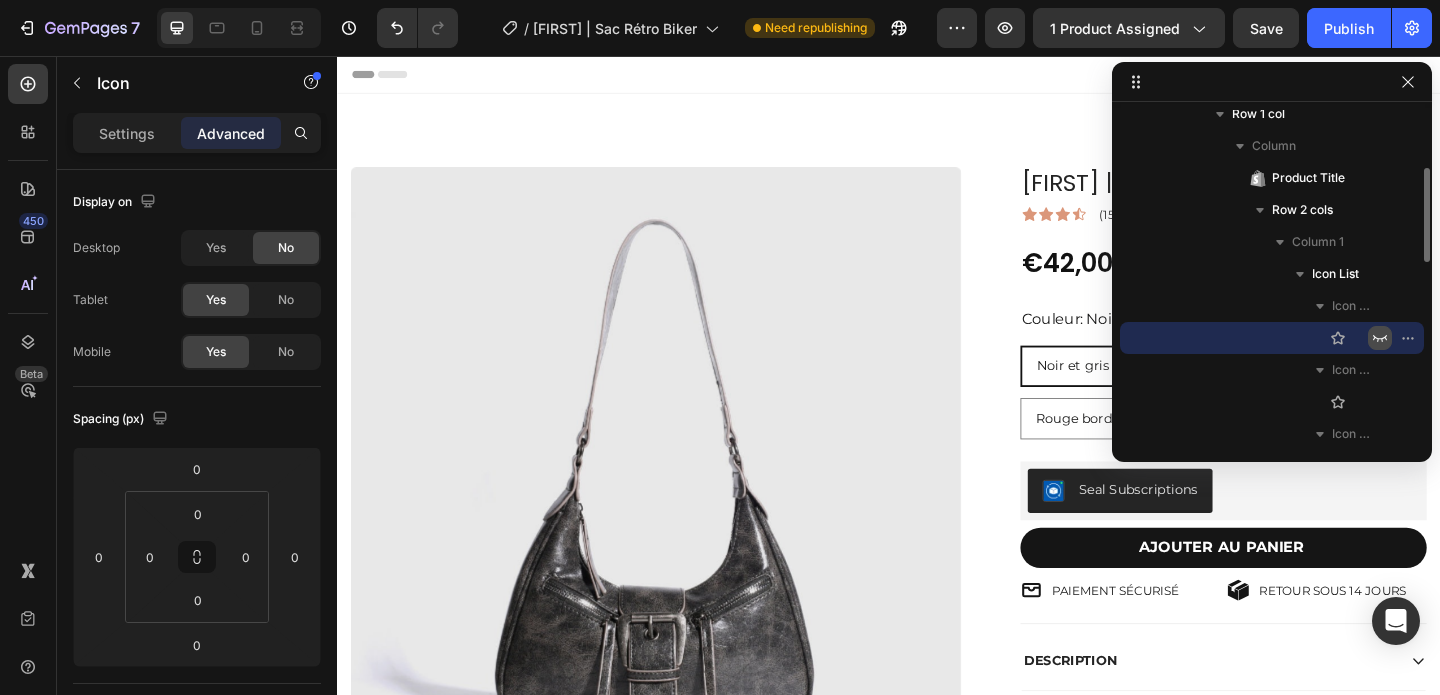click 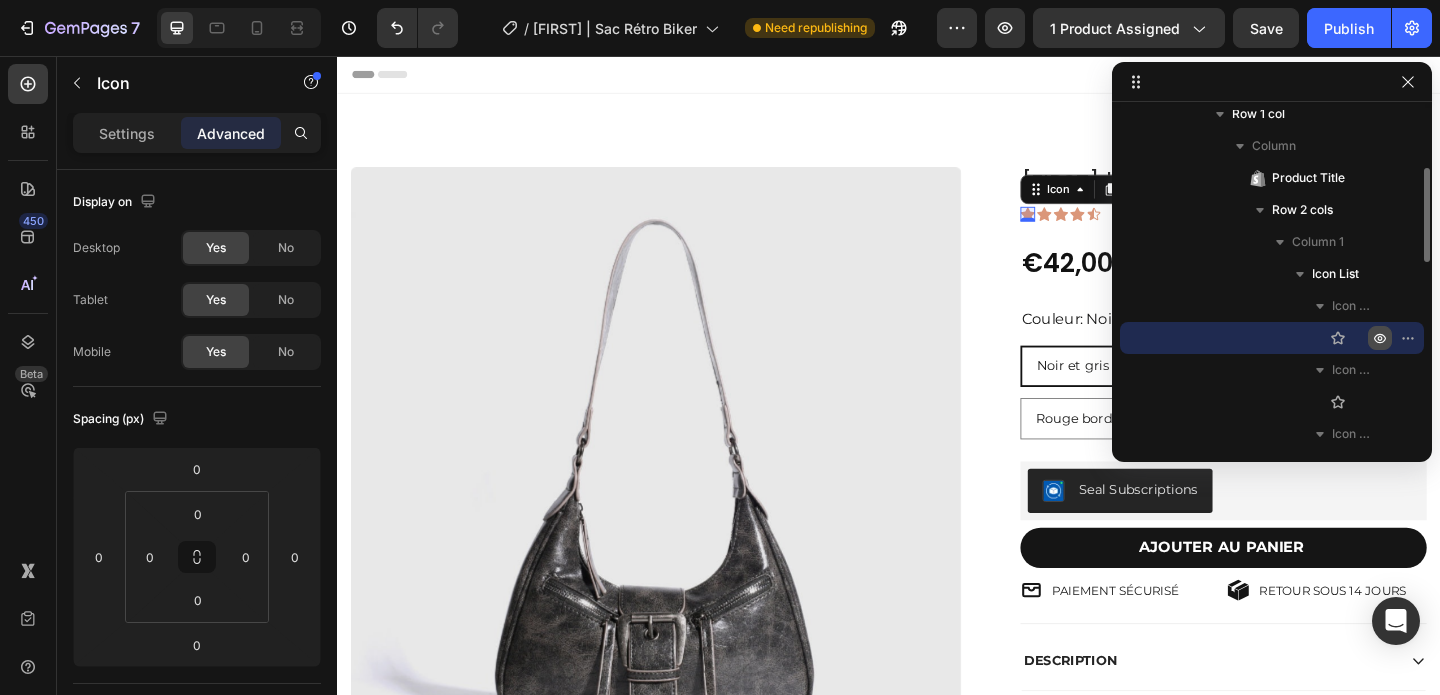 click 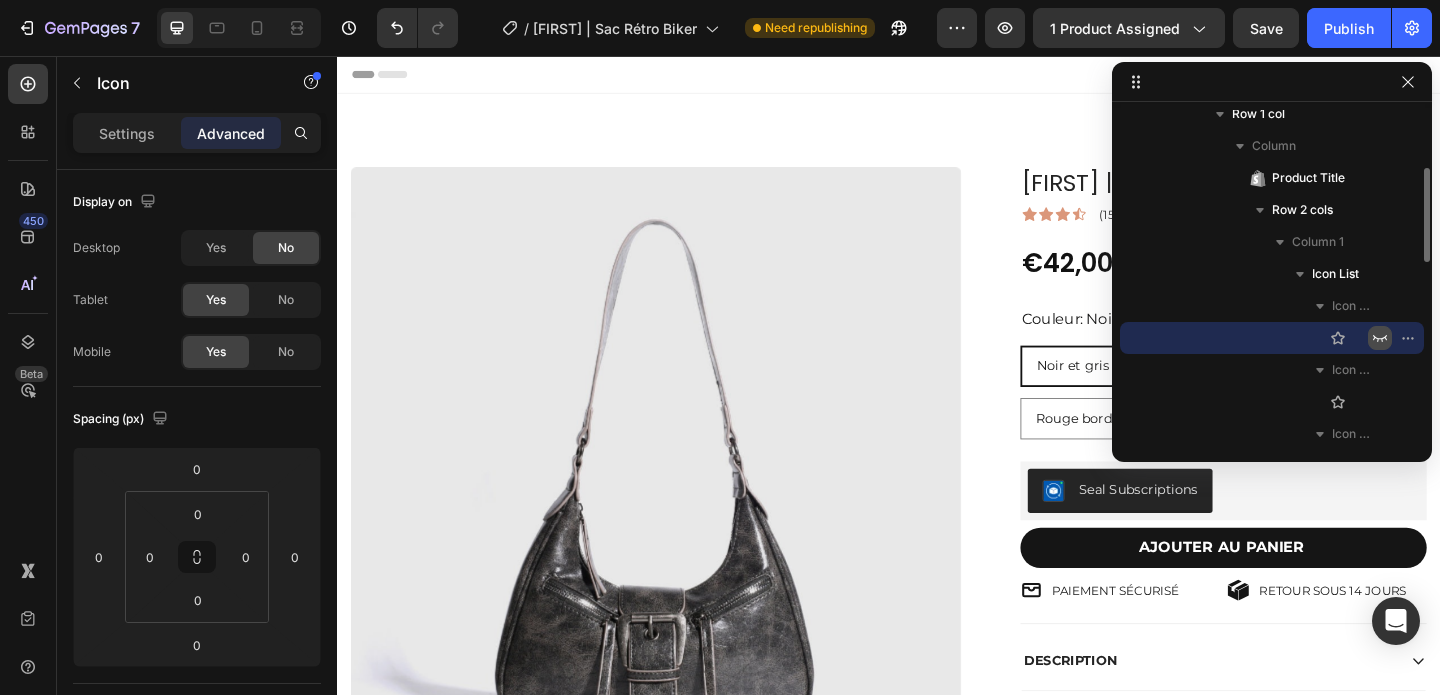 click 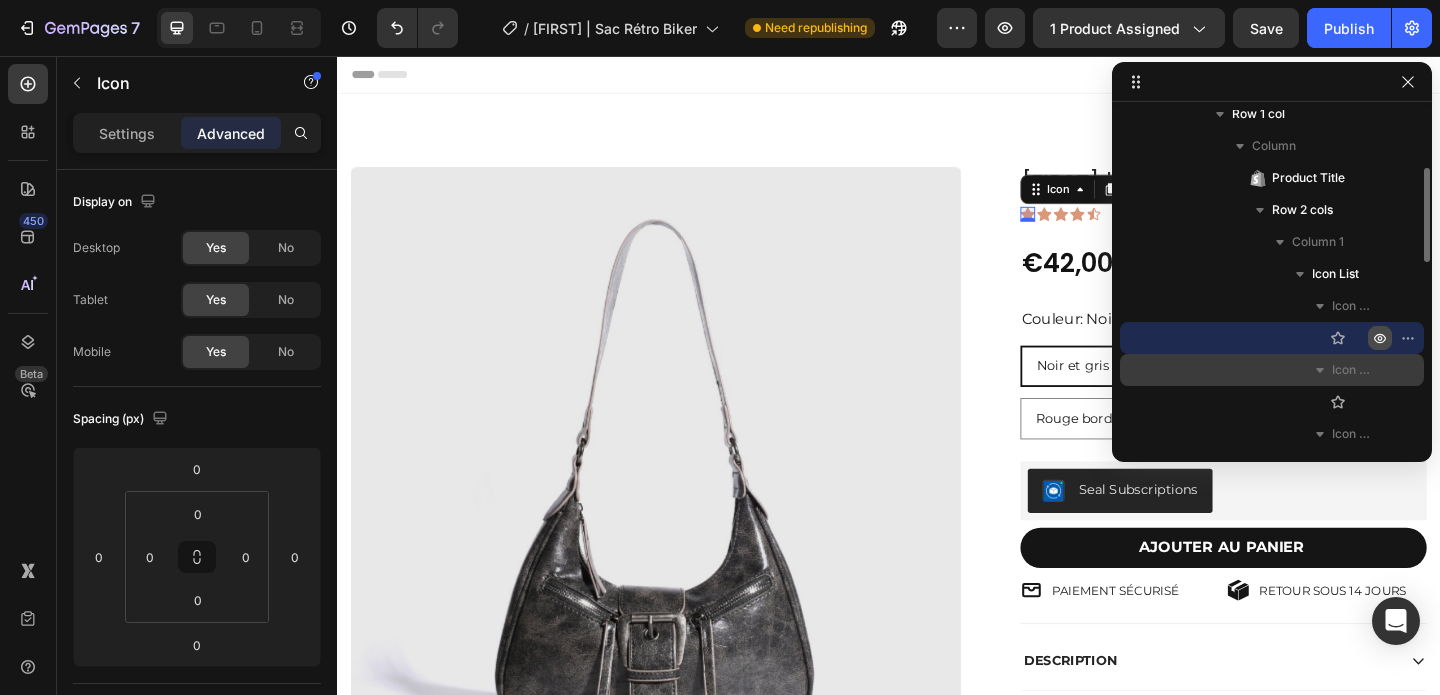 click 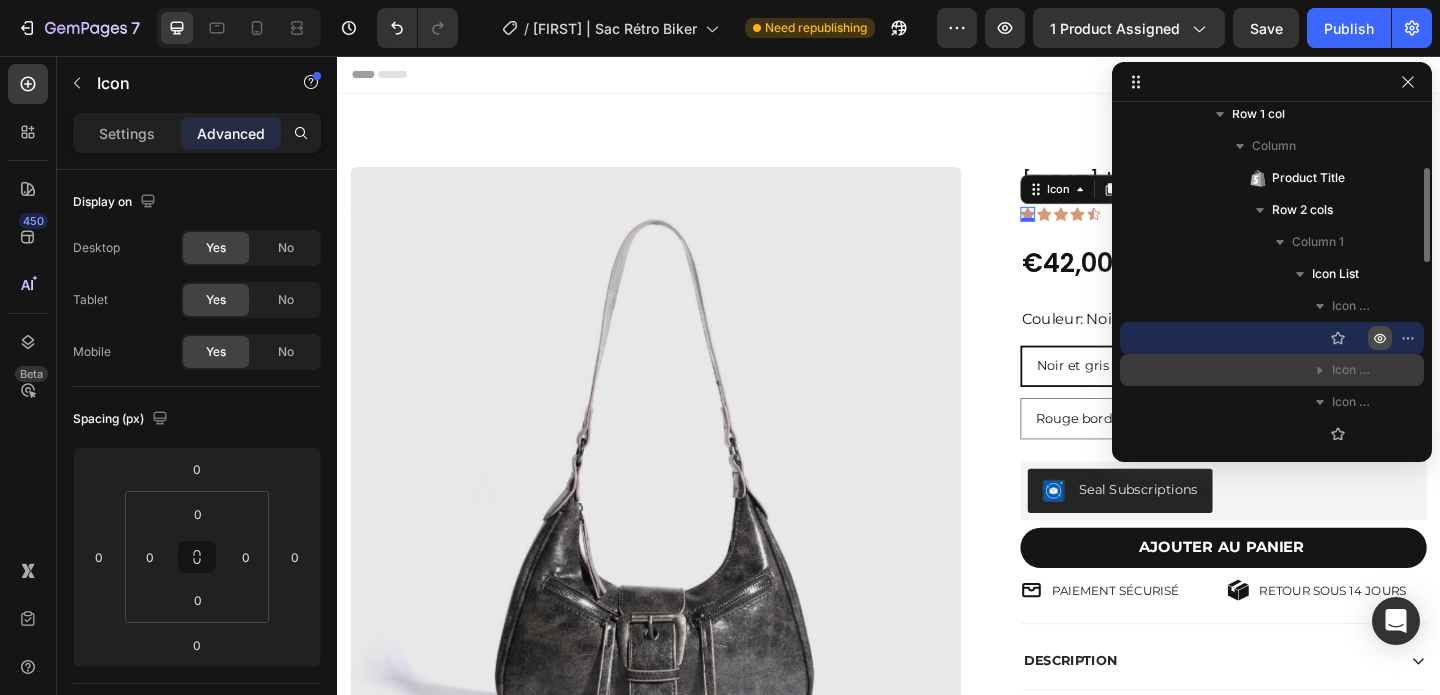 click 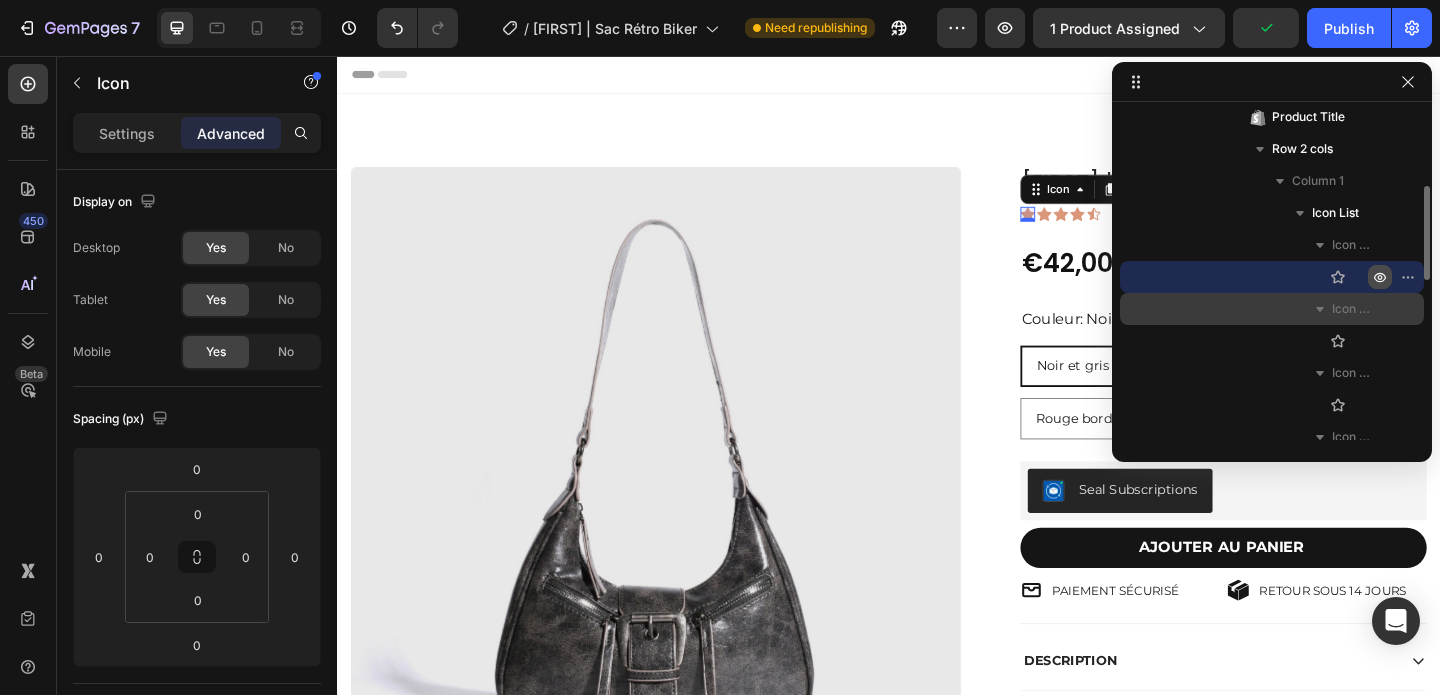 scroll, scrollTop: 237, scrollLeft: 0, axis: vertical 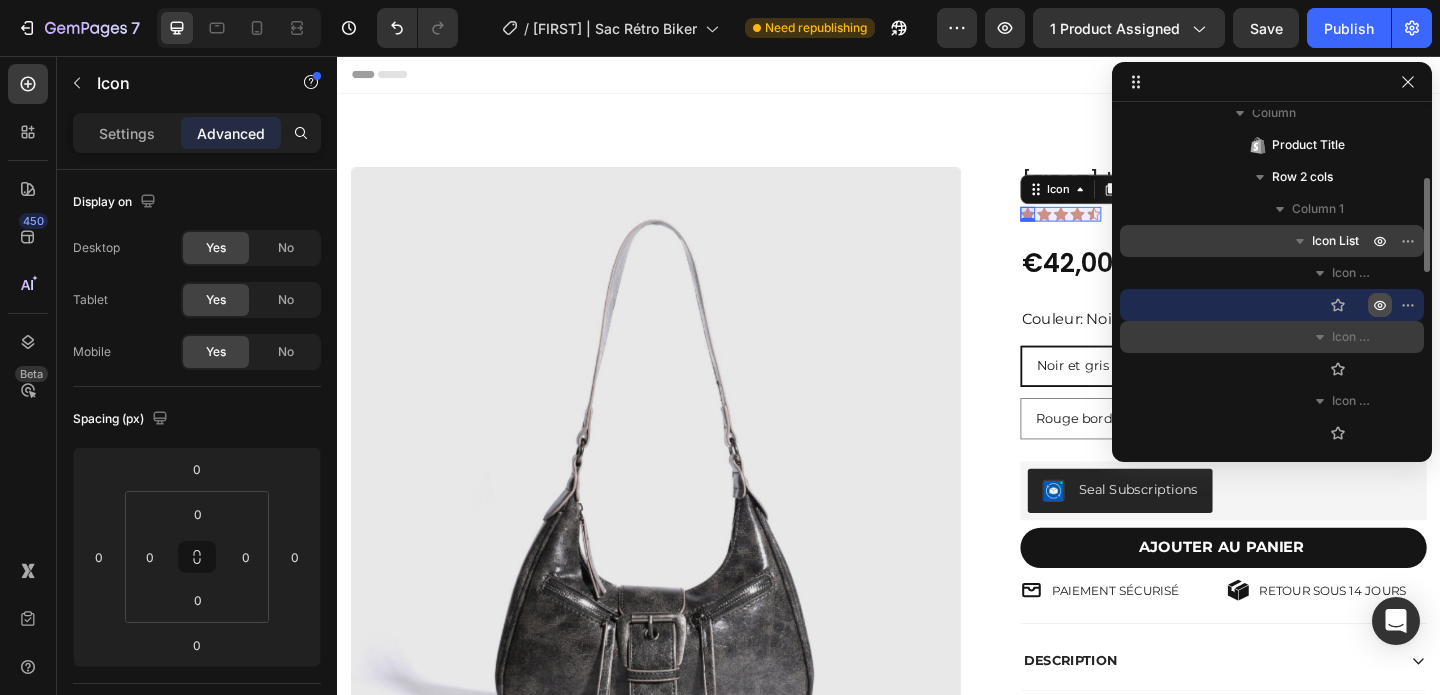 click 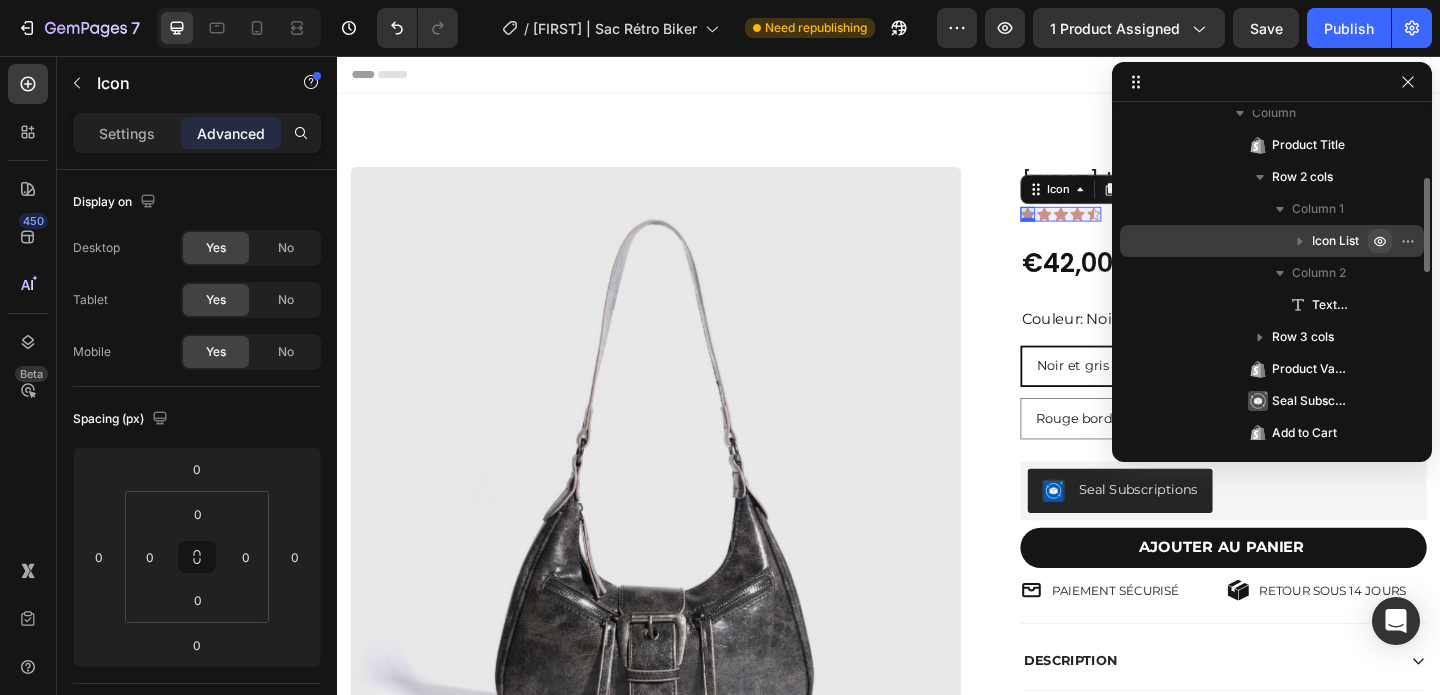 click 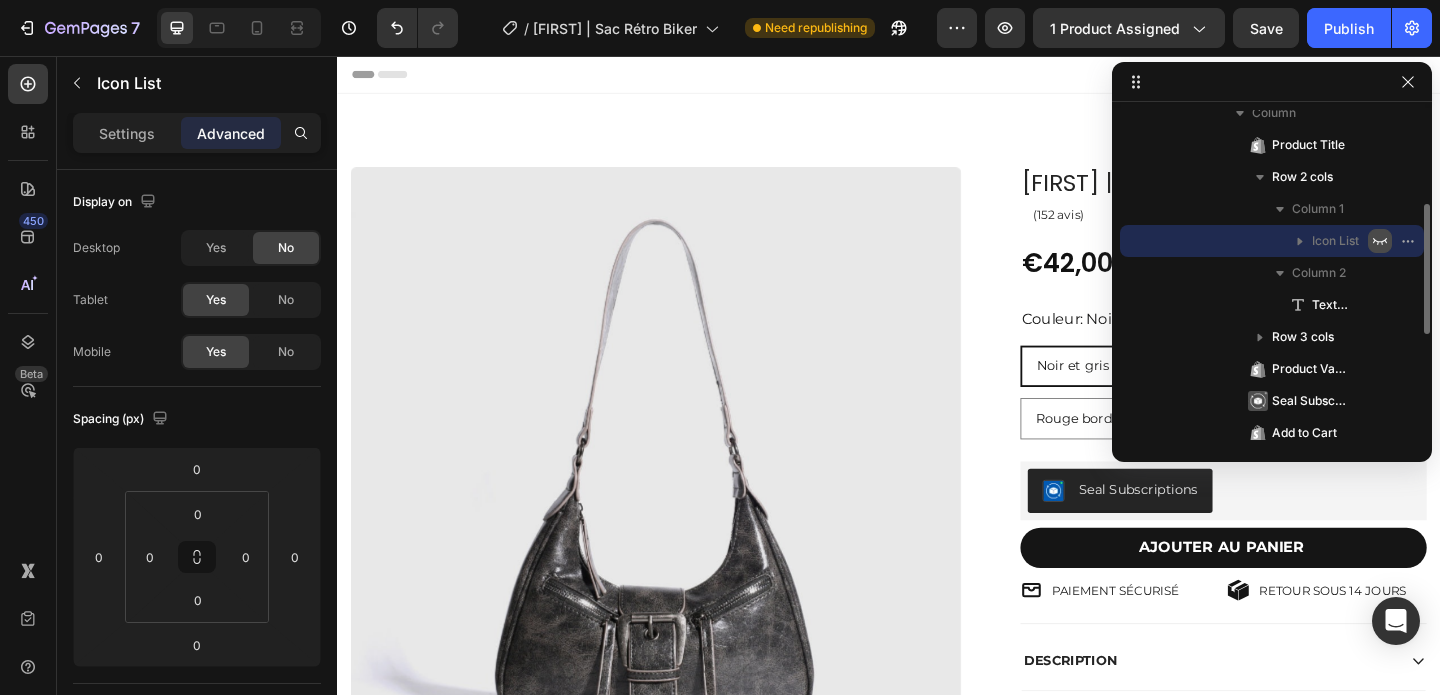 click 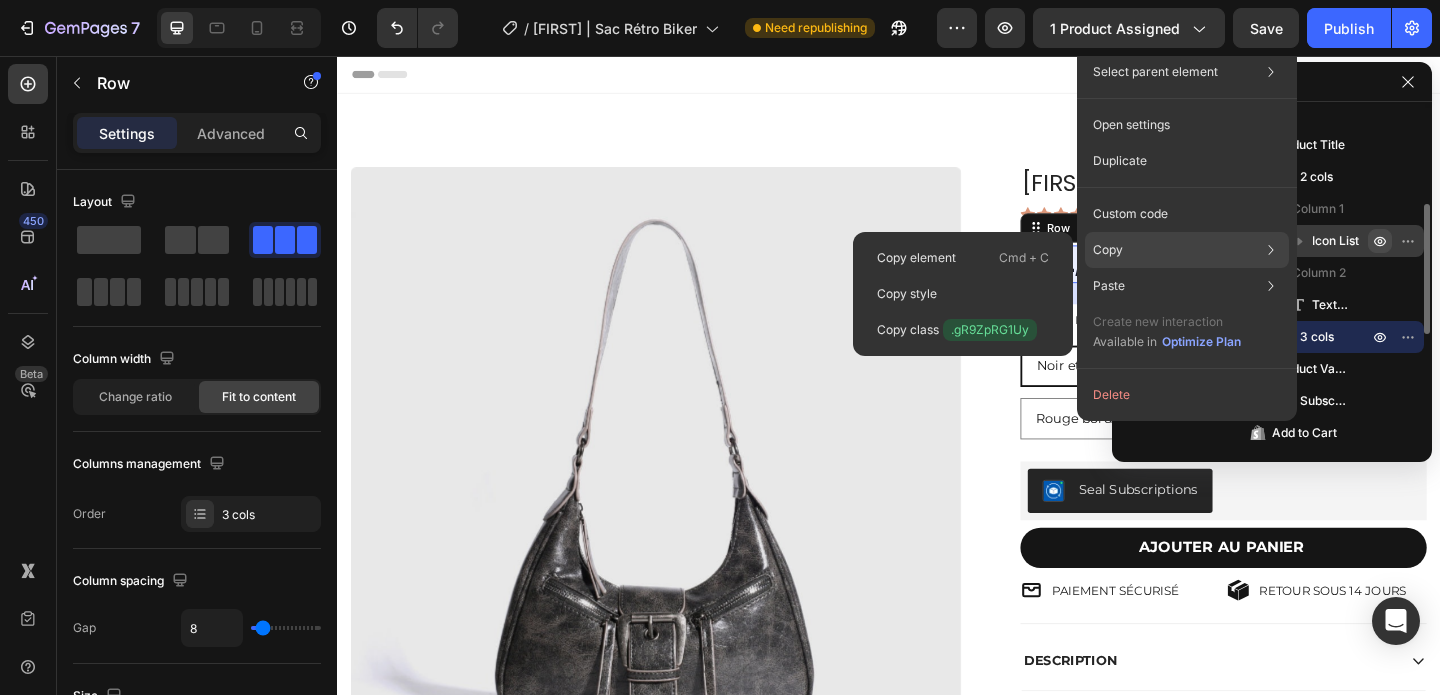 click on "Copy Copy element  Cmd + C Copy style  Copy class  .[ANONYMIZED]" 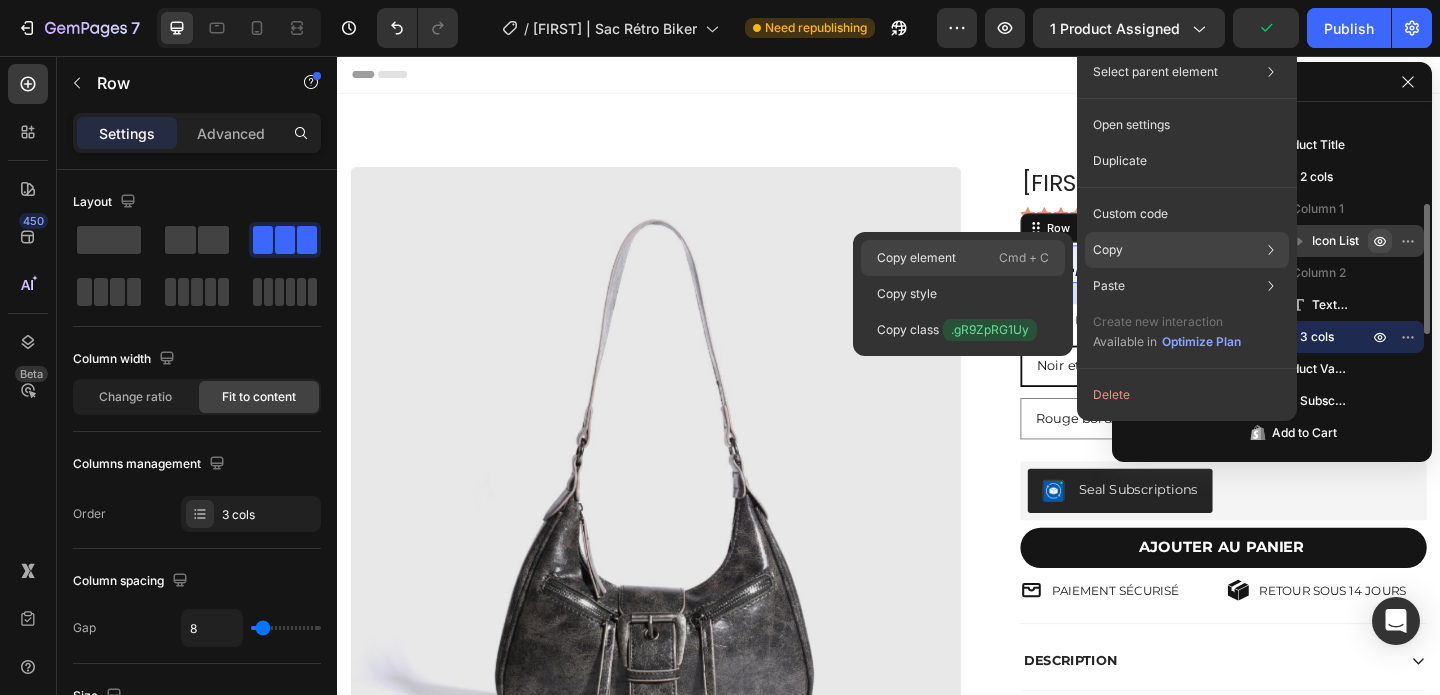 click on "Copy element  Cmd + C" 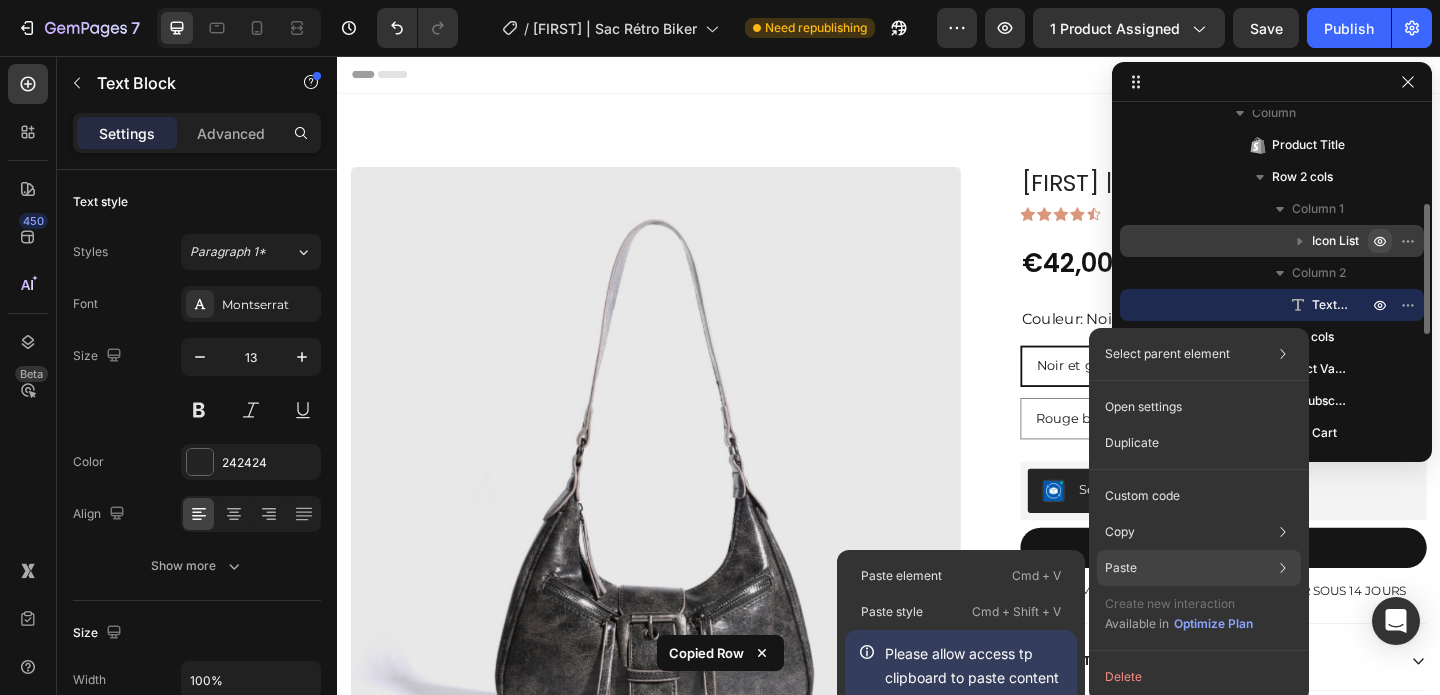 click on "Paste Paste element  Cmd + V Paste style  Cmd + Shift + V  Please allow access tp clipboard to paste content from other pages  Allow Access" 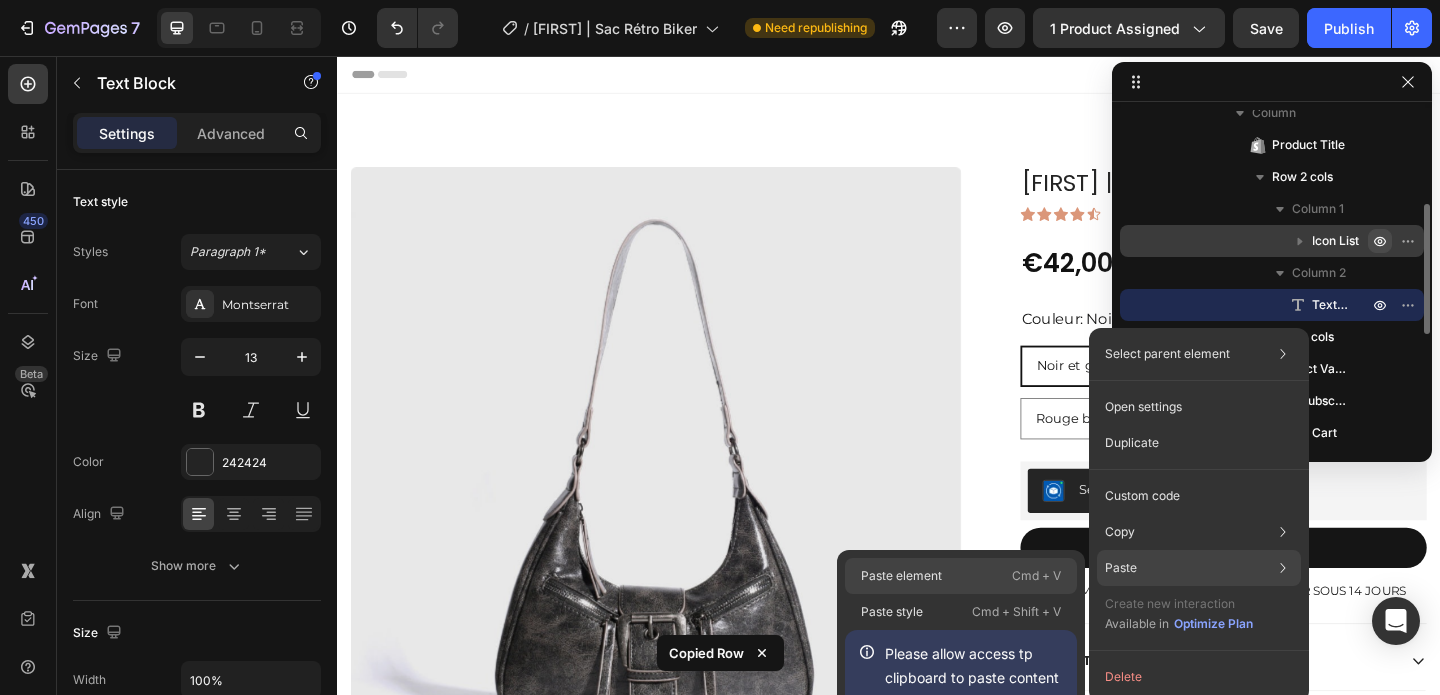 click on "Paste element  Cmd + V" 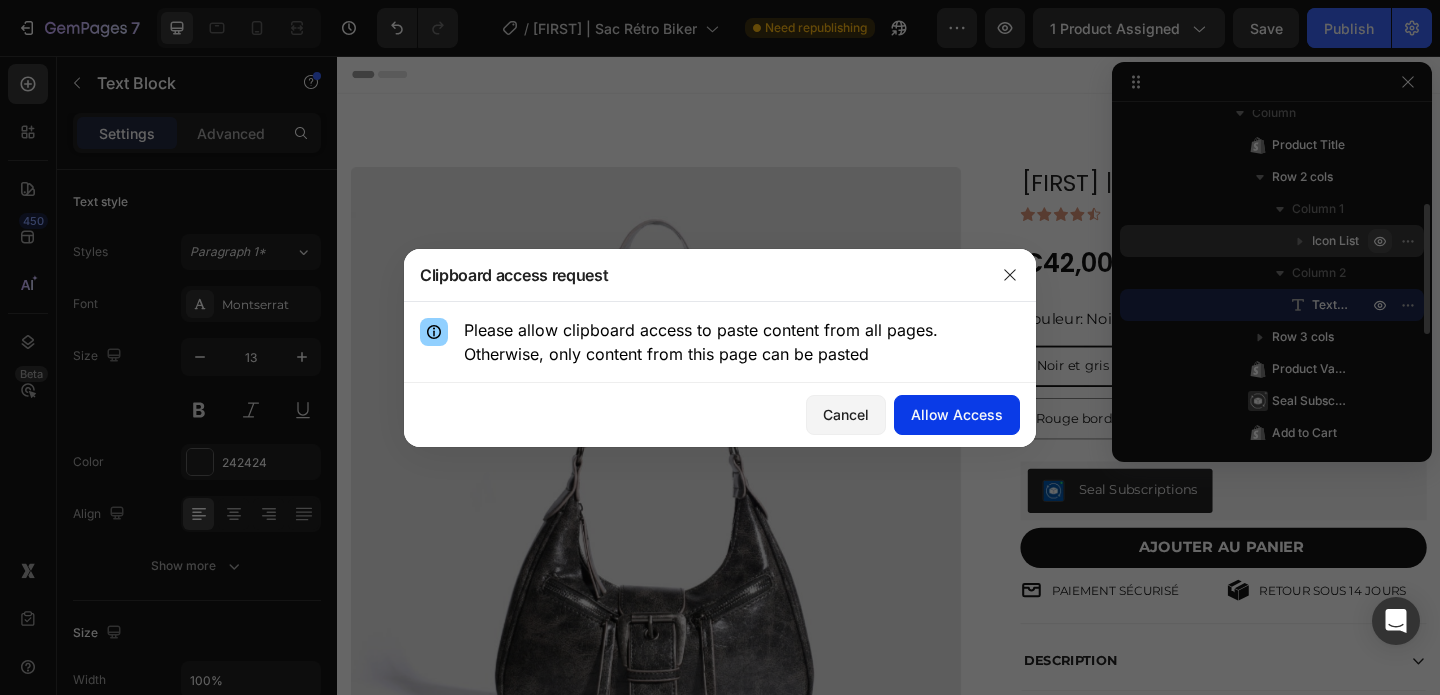 click on "Allow Access" at bounding box center (957, 414) 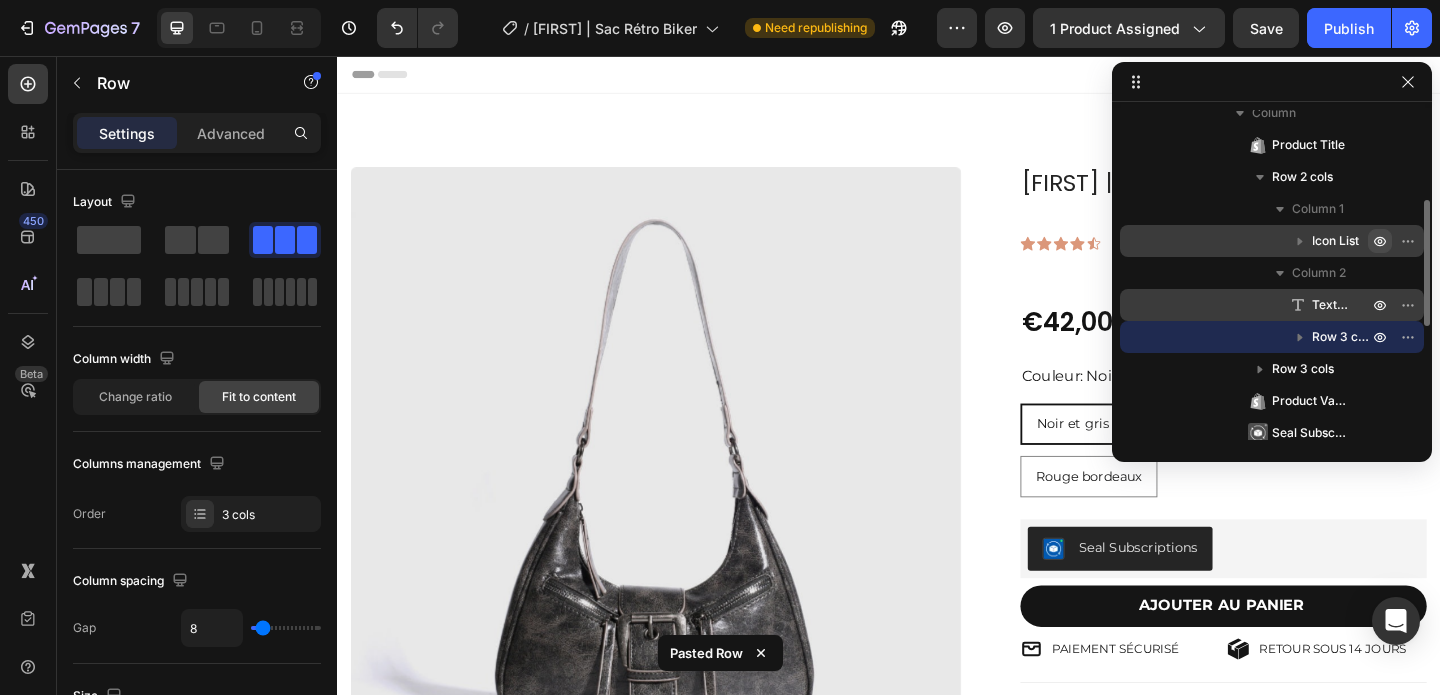 click on "Text Block" at bounding box center [1330, 305] 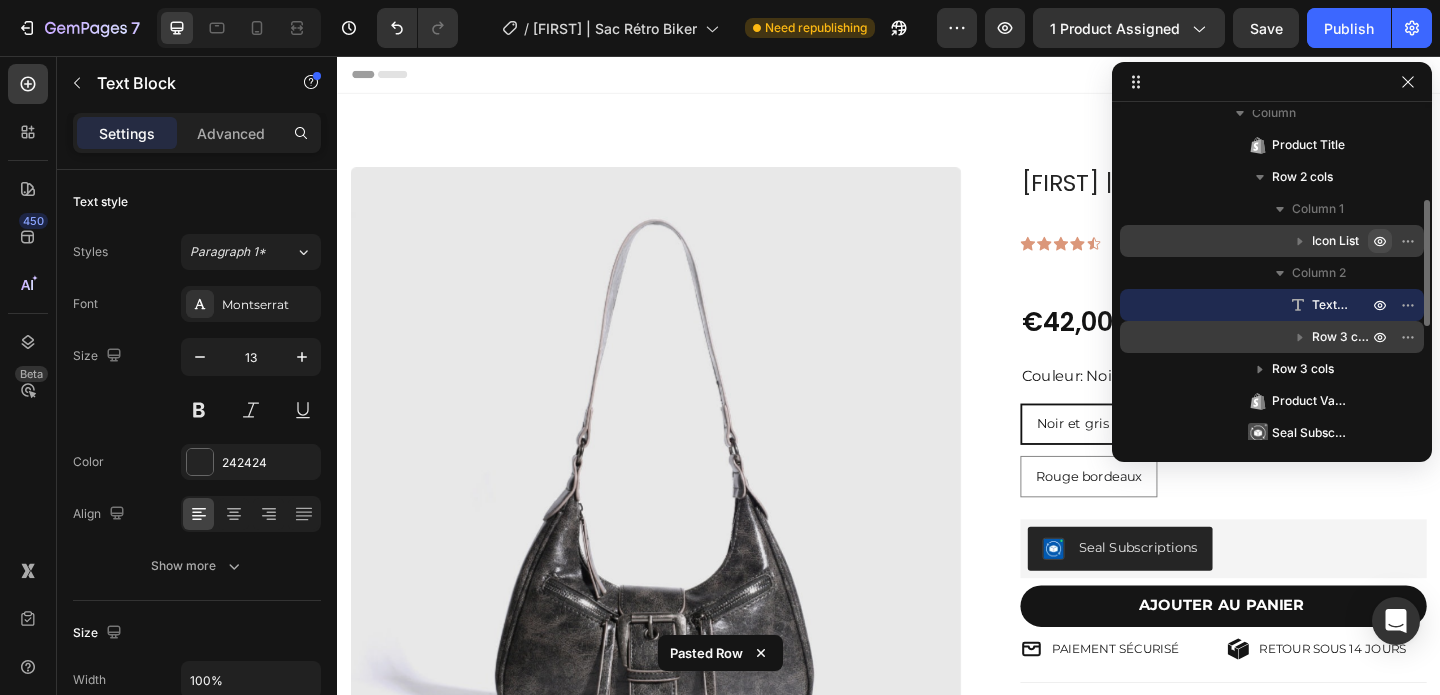 click on "Row 3 cols" at bounding box center [1342, 337] 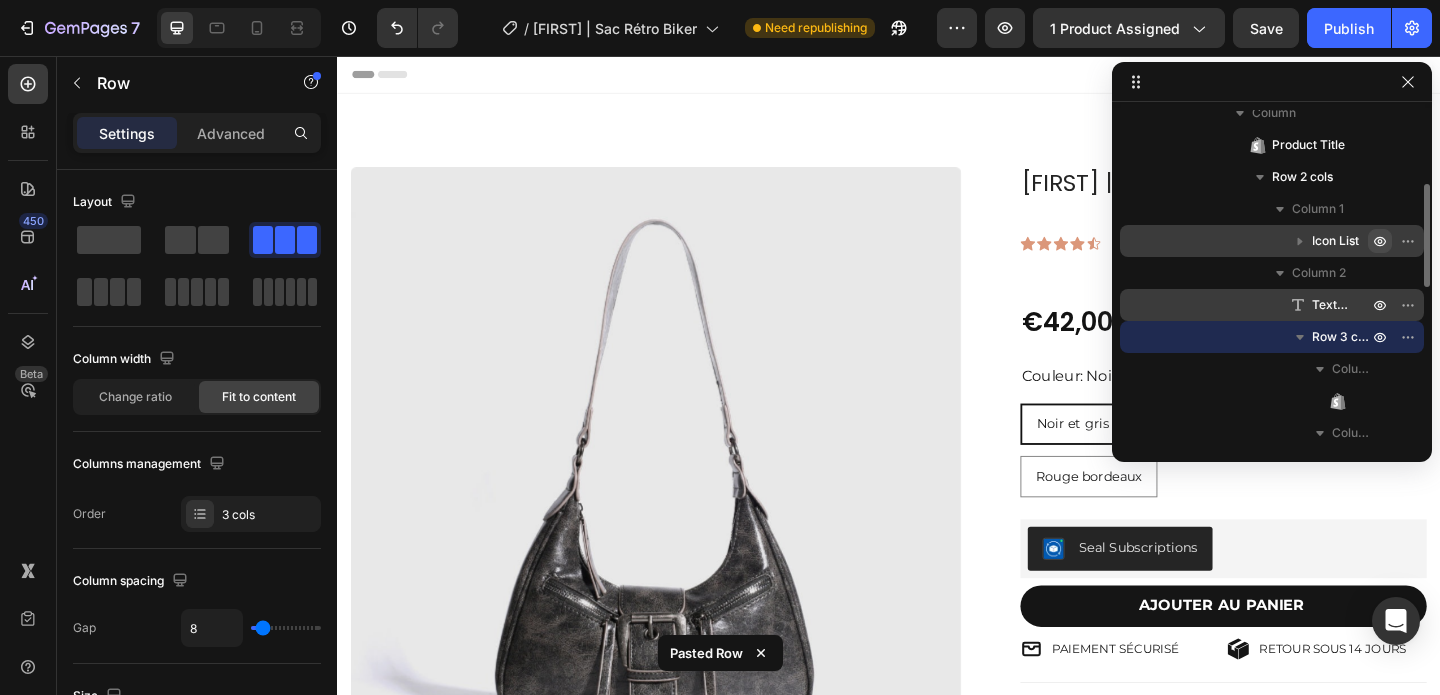 click on "Text Block" at bounding box center (1330, 305) 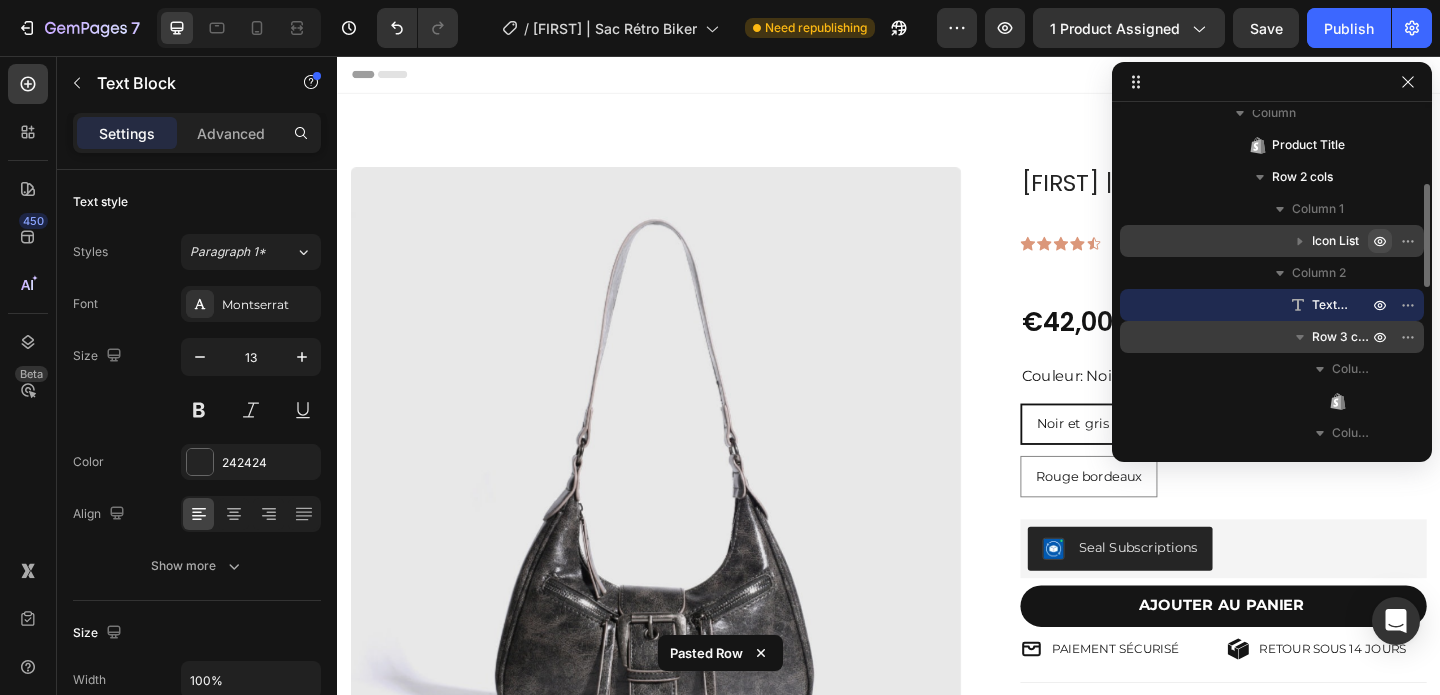 click 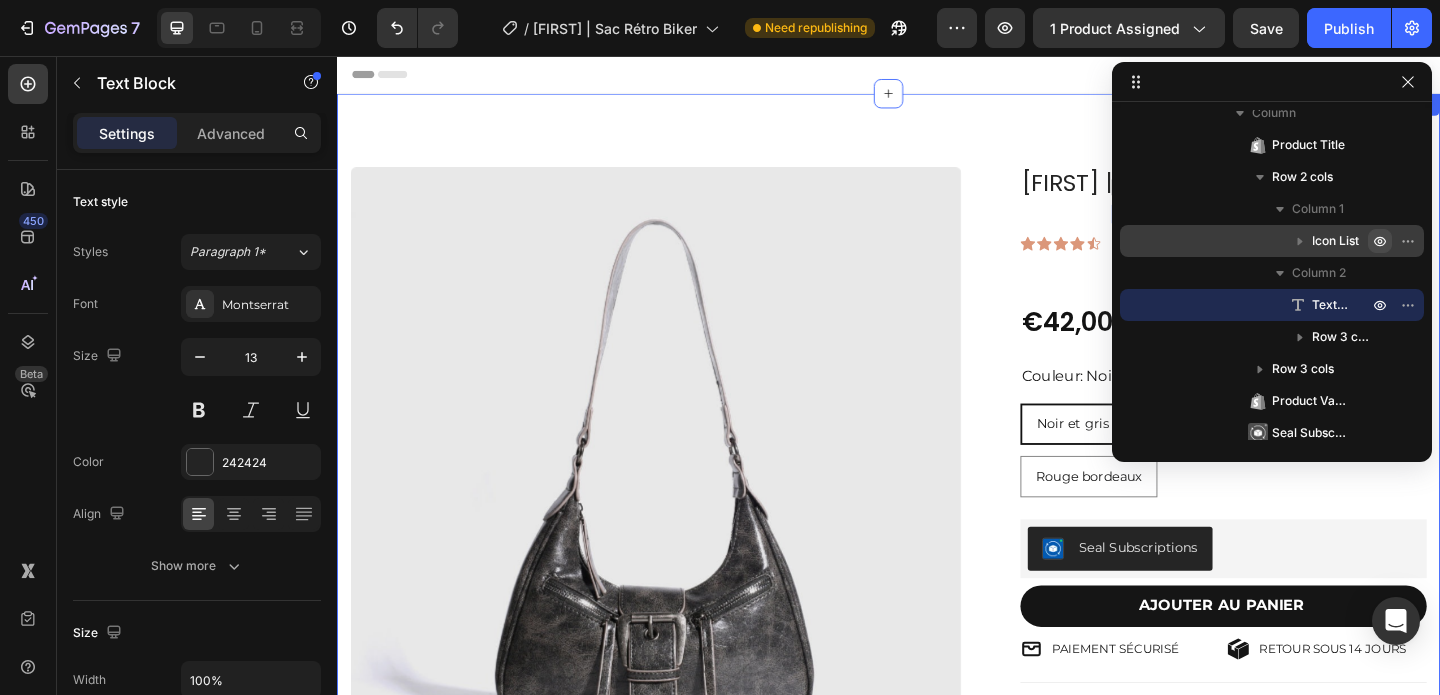 click on "Product Images [FIRST] | Sac Rétro Biker Product Title Icon Icon Icon Icon
Icon Icon List (152 avis) Text Block   0 €42,00 Product Price Product Price €70,00 Product Price Product Price -40% Product Badge Row Row €42,00 Product Price Product Price €70,00 Product Price Product Price -40% Product Badge Row Couleur: Noir et gris Noir et gris Noir et gris     Noir et gris Noir Noir     Noir Marron Marron     Marron Bleu denim Bleu denim     Bleu denim Rouge bordeaux Rouge bordeaux     Rouge bordeaux Product Variants & Swatches Seal Subscriptions Seal Subscriptions AJOUTER AU PANIER Add to Cart
PAIEMENT SÉCURISÉ Item List
RETOUR SOUS 14 JOURS Item List Row
DESCRIPTION
LIVRAISON
GARANTIE DE REMBOURSEMENT DE 14 JOURS
CONSEIL D'ENTRETIEN Accordion Row Product Section 1" at bounding box center (937, 592) 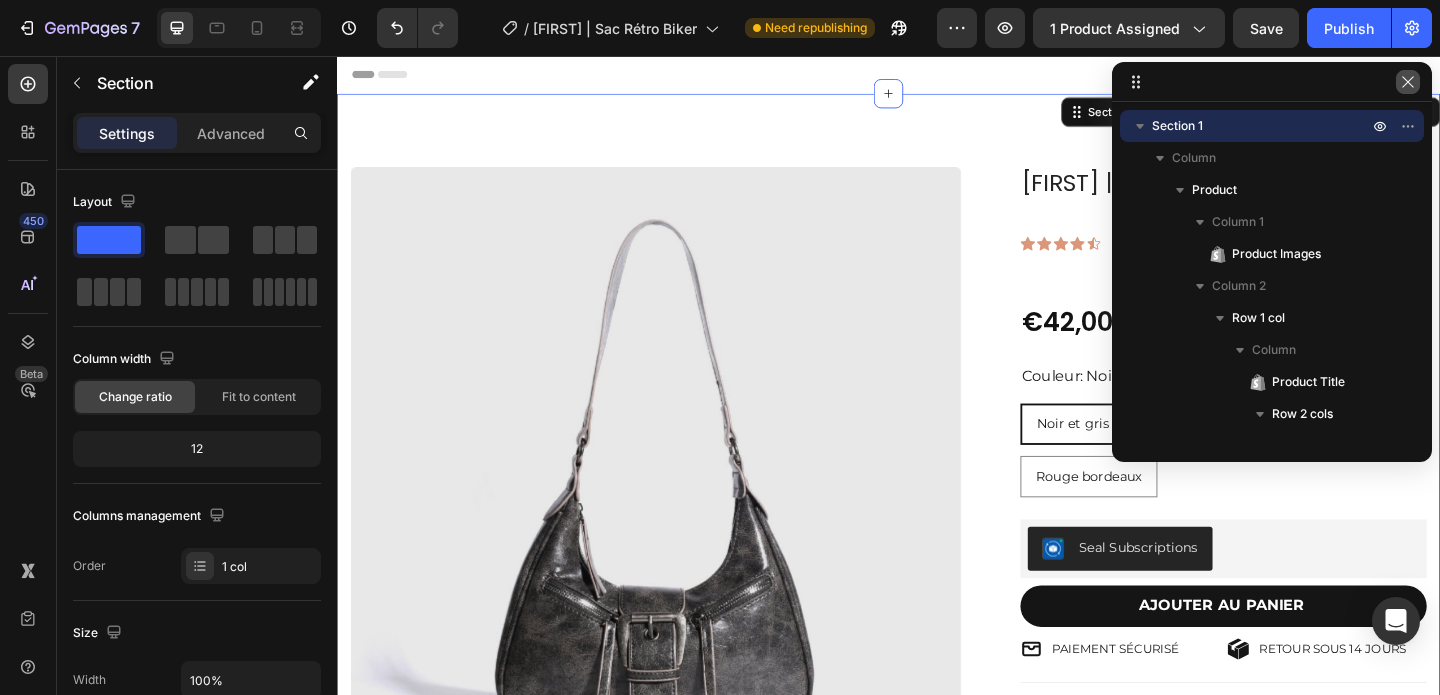 click 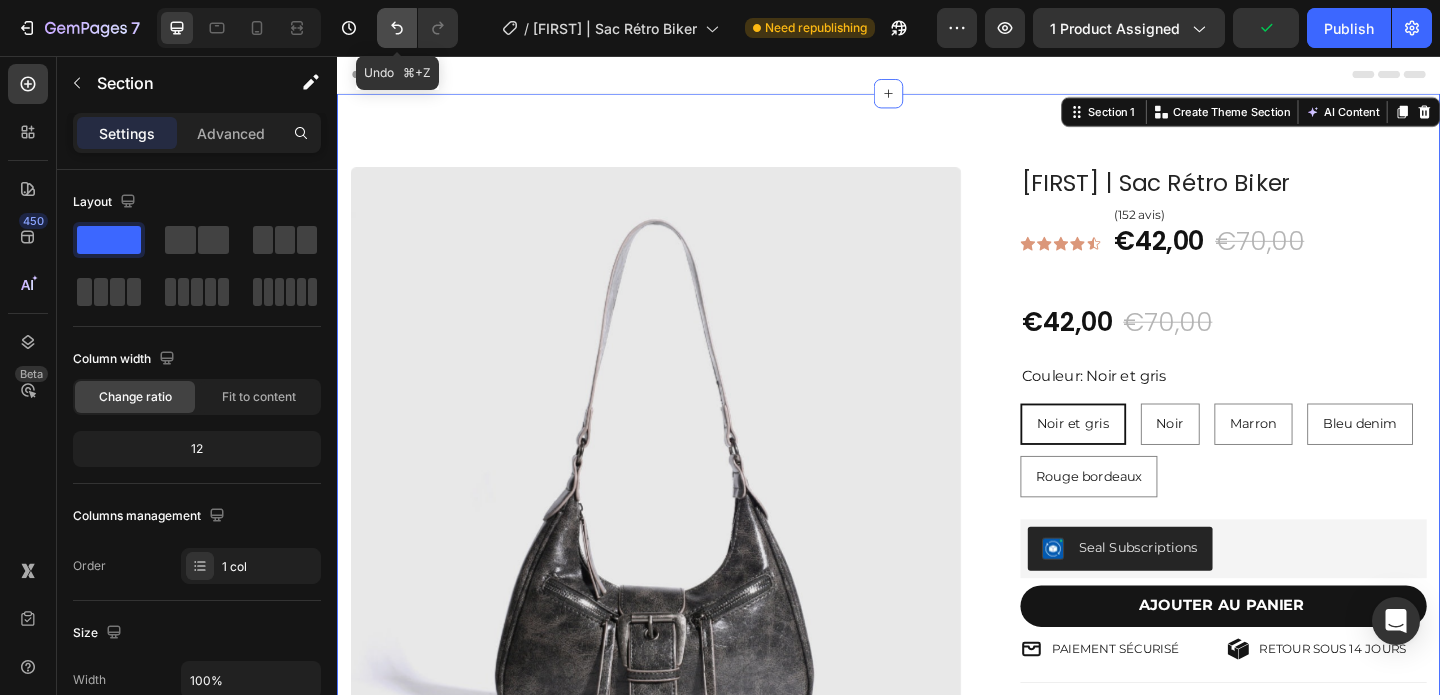 click 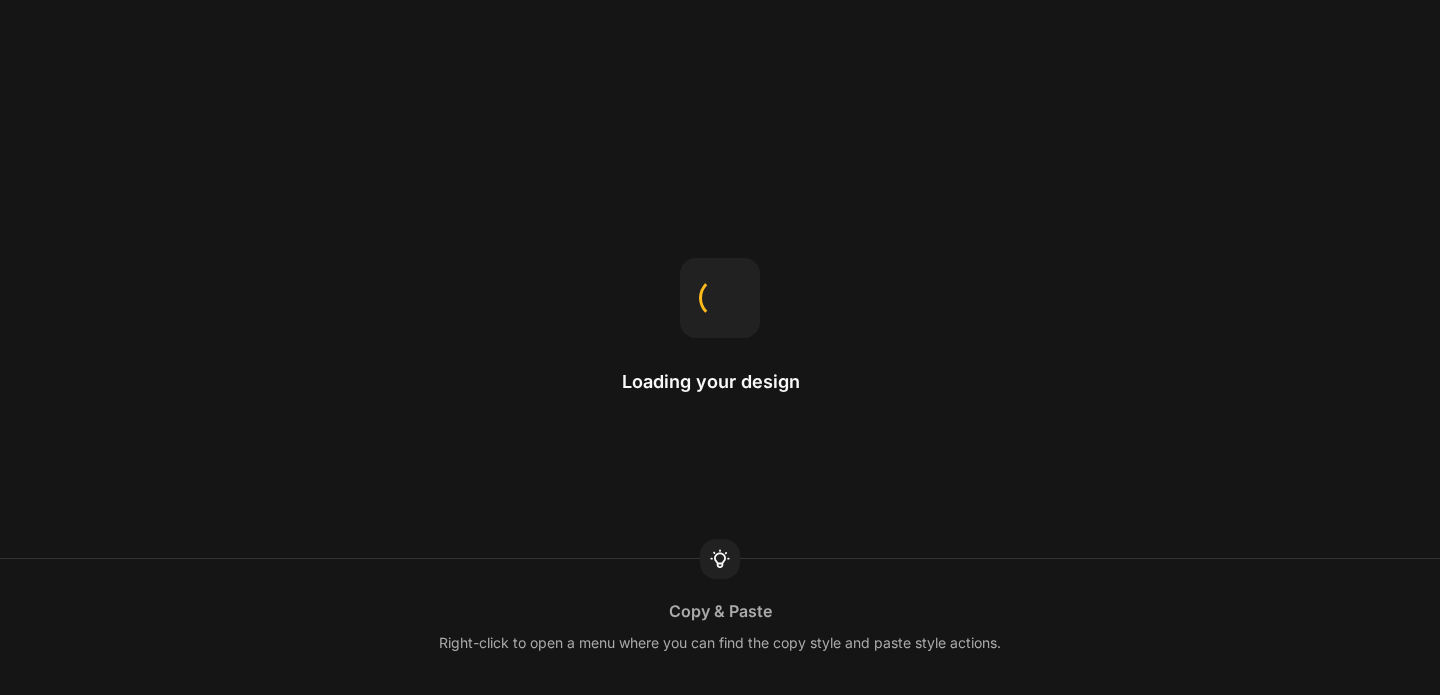scroll, scrollTop: 0, scrollLeft: 0, axis: both 